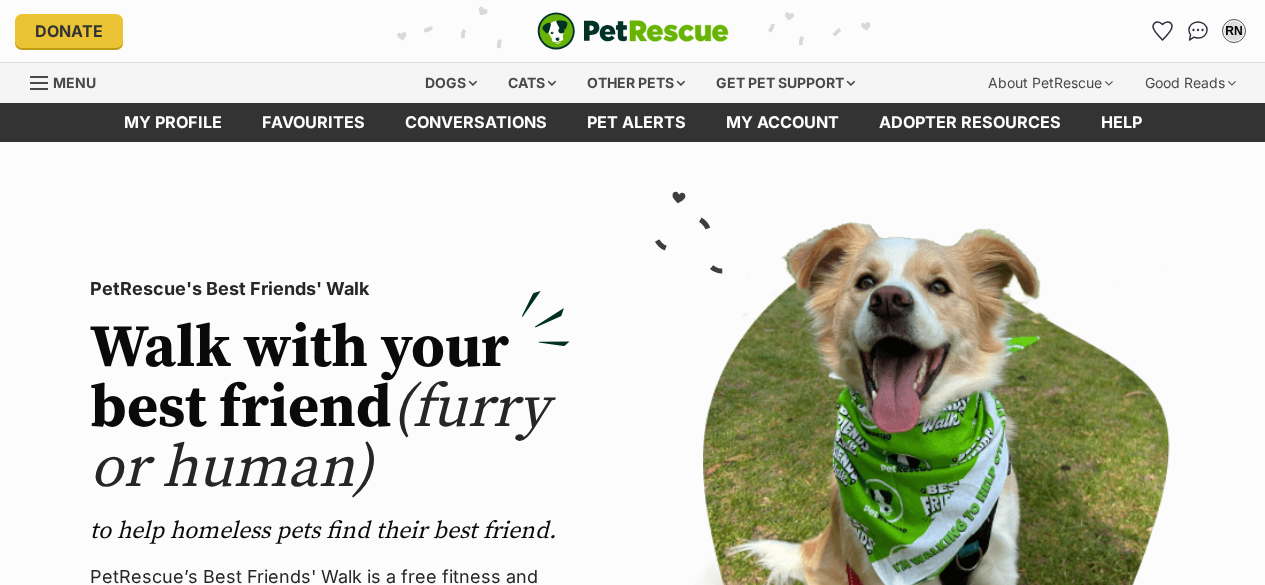 scroll, scrollTop: 0, scrollLeft: 0, axis: both 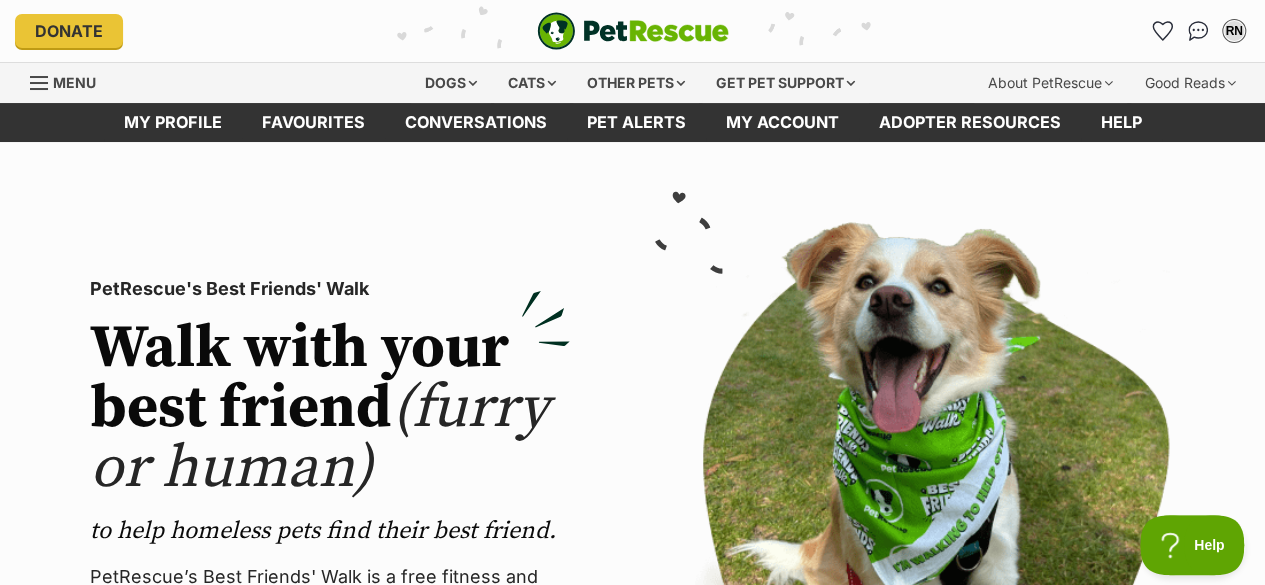 click on "Dogs" at bounding box center (451, 83) 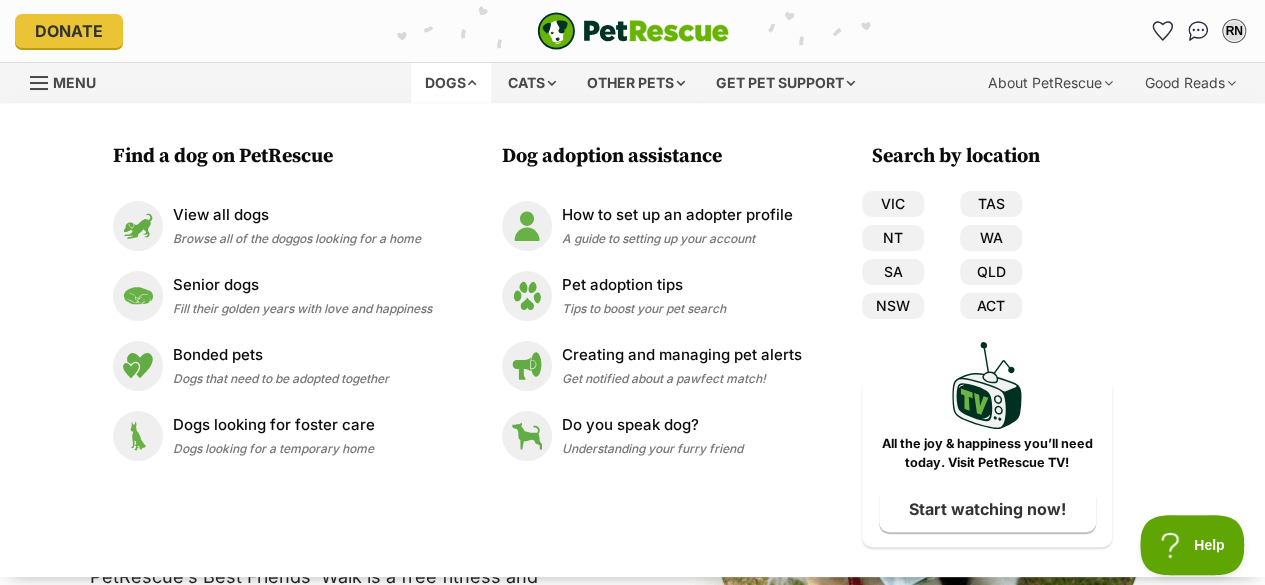 click on "View all dogs
Browse all of the doggos looking for a home" at bounding box center (297, 225) 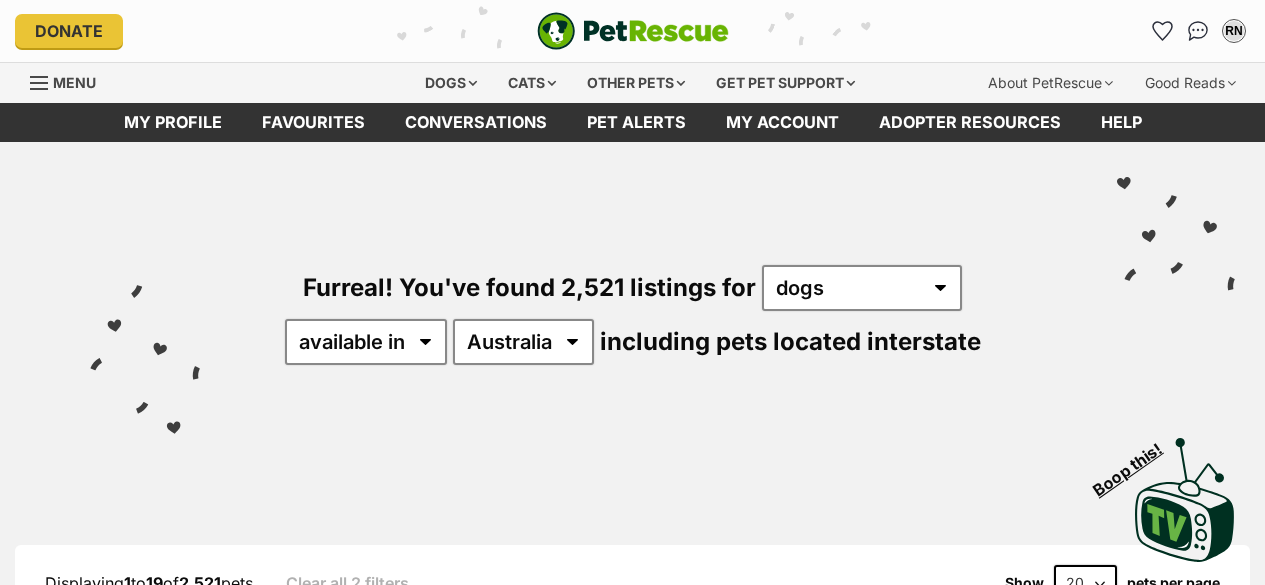 scroll, scrollTop: 0, scrollLeft: 0, axis: both 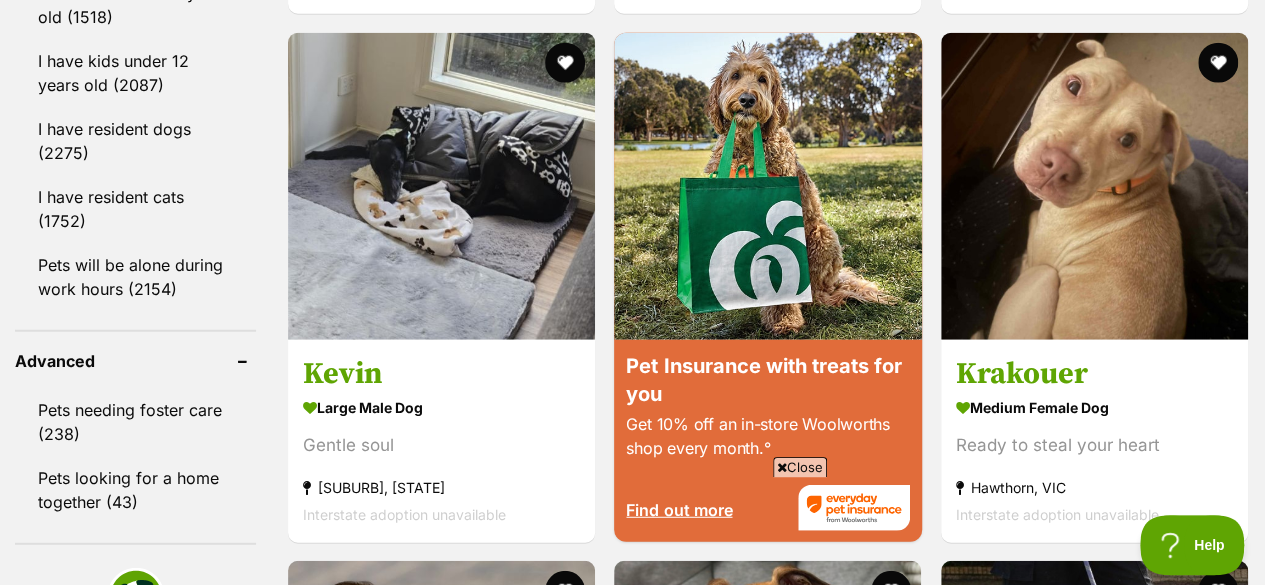click on "I have resident cats (1752)" at bounding box center (135, 209) 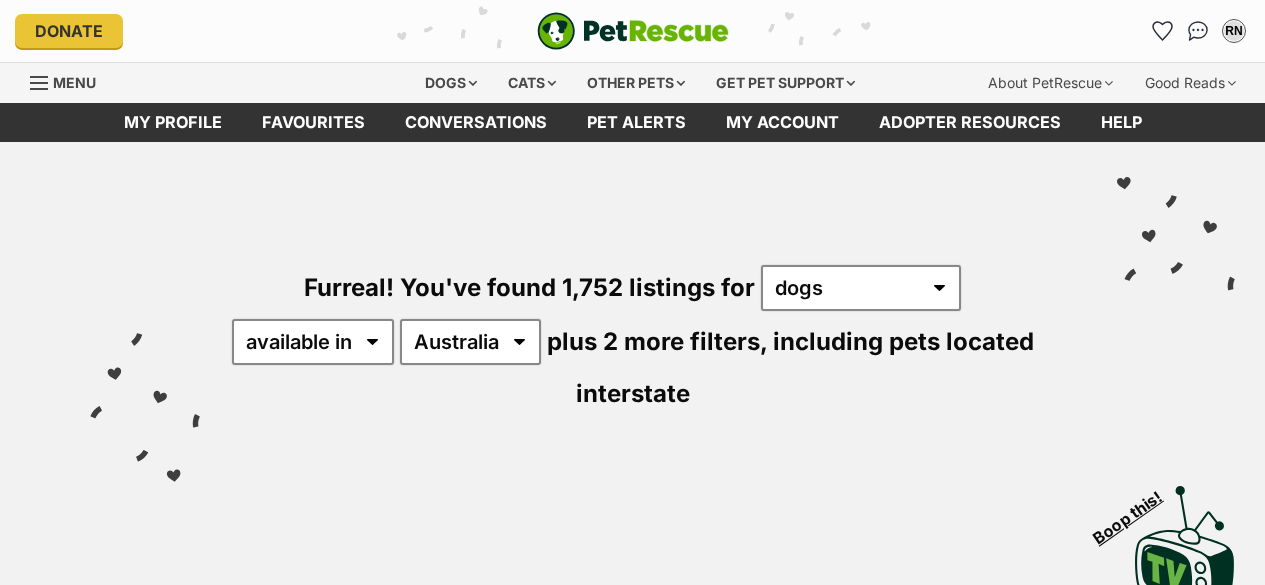scroll, scrollTop: 0, scrollLeft: 0, axis: both 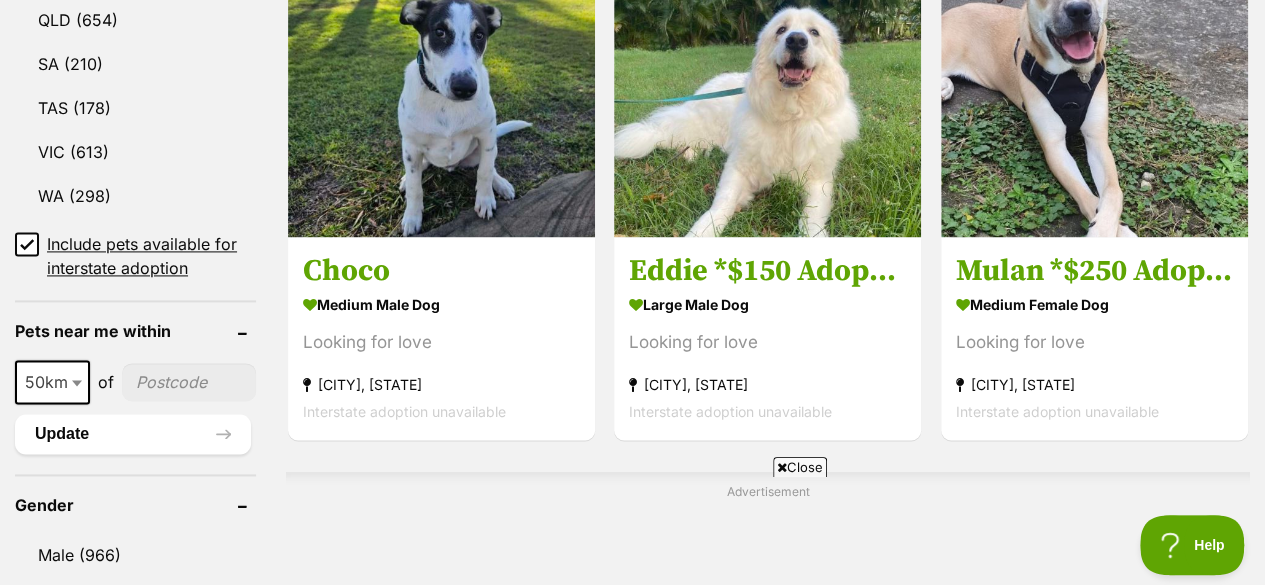 click on "[STATE] ([NUMBER])" at bounding box center (135, 152) 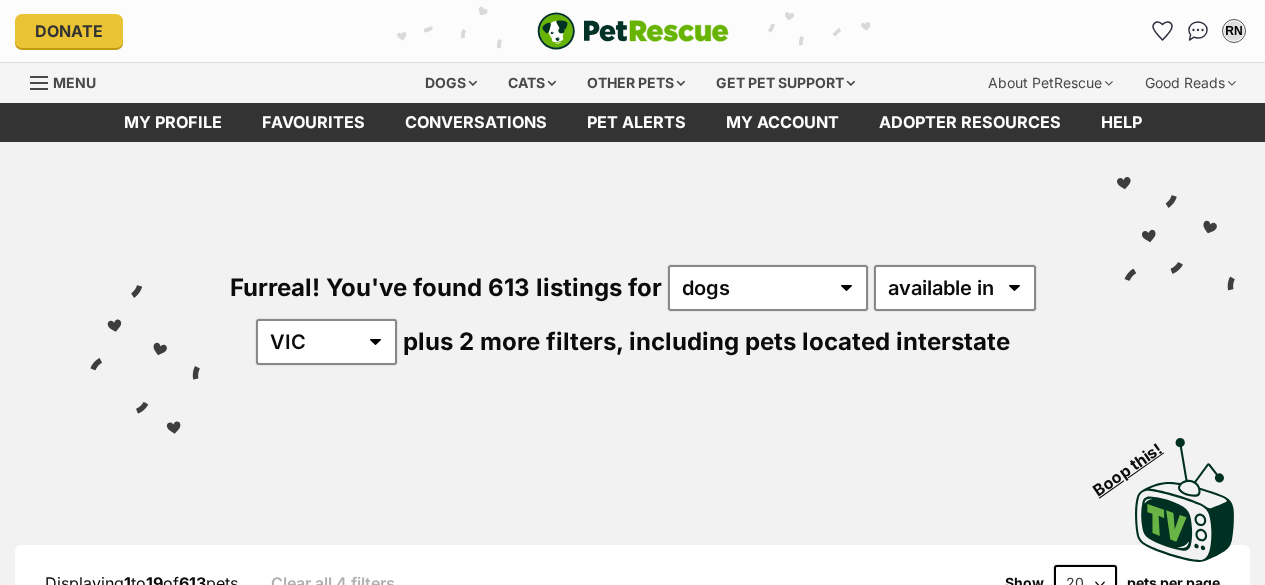 scroll, scrollTop: 0, scrollLeft: 0, axis: both 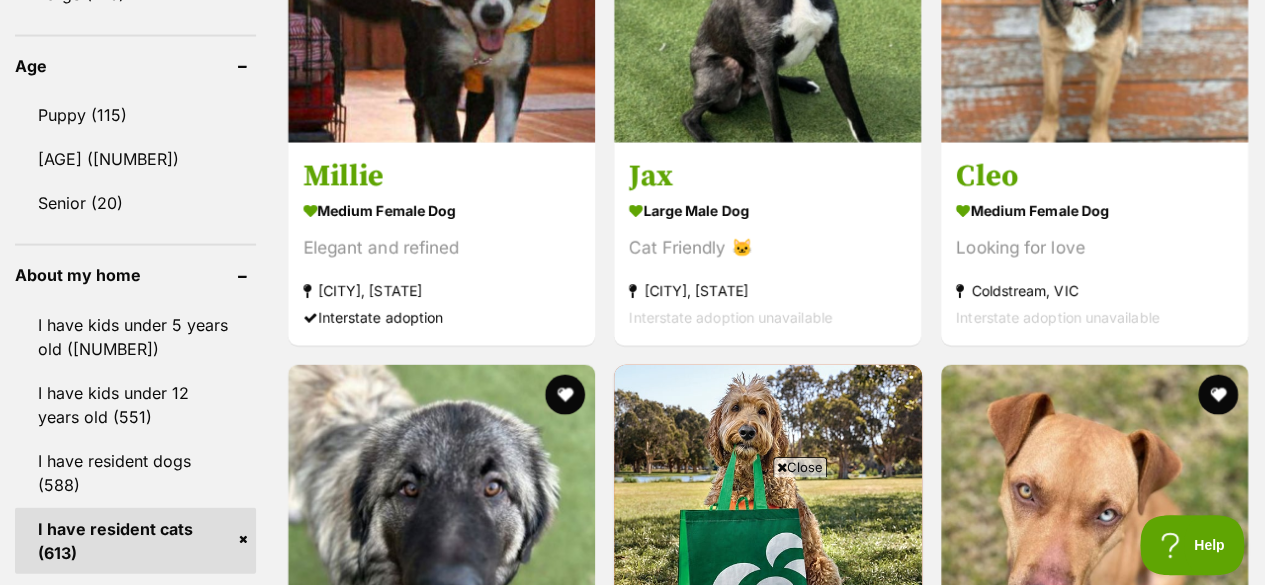 click on "Displaying  1  to  19  of  613  pets
Clear all 4 filters
Show 20 40 60 pets per page
Visit PetRescue TV (external site)
Boop this!
Refine your search
Search for a pet
Search
Species
Cats (1,579)
Dogs (613)
Other Pets (211)
State
ACT (416)
NSW (828)
NT (186)
QLD (654)
SA (210)
TAS (178)
VIC (613)
WA (298)
Include pets available for interstate adoption
Pets near me within
10km
25km
50km
100km
250km
50km
of
Update
Gender
Male (344)
Female (269)
Size
Small (44)
Medium (354)
Large (215)
Age
Puppy (115)
Adult (498)
Senior (20)
About my home
I have kids under 5 years old (442)" at bounding box center (632, 704) 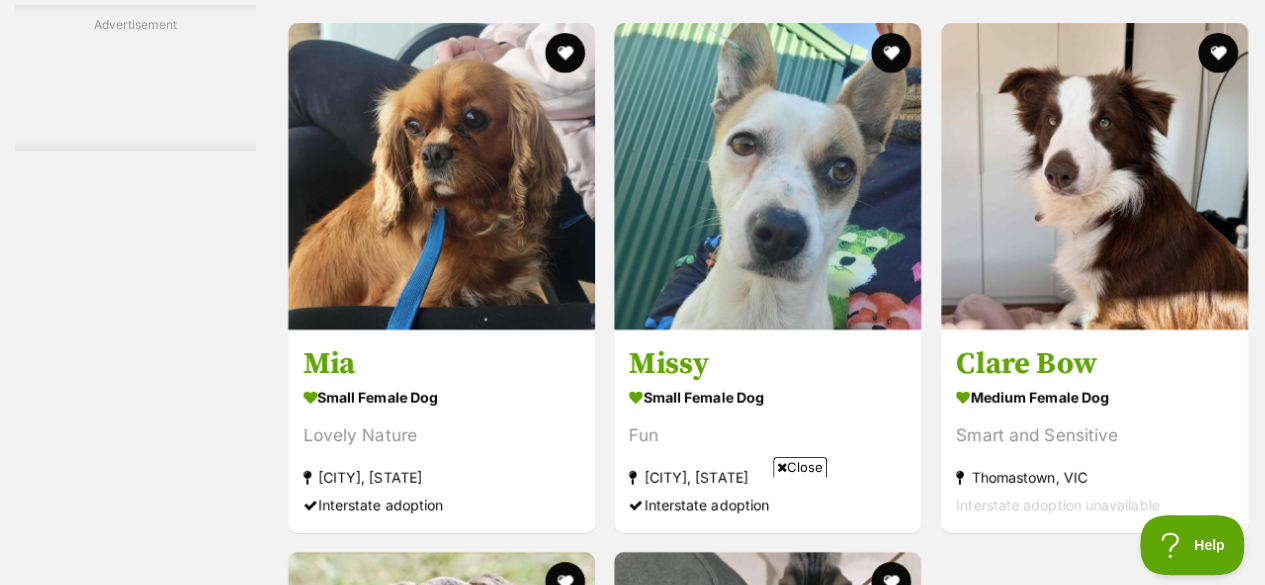 scroll, scrollTop: 3666, scrollLeft: 0, axis: vertical 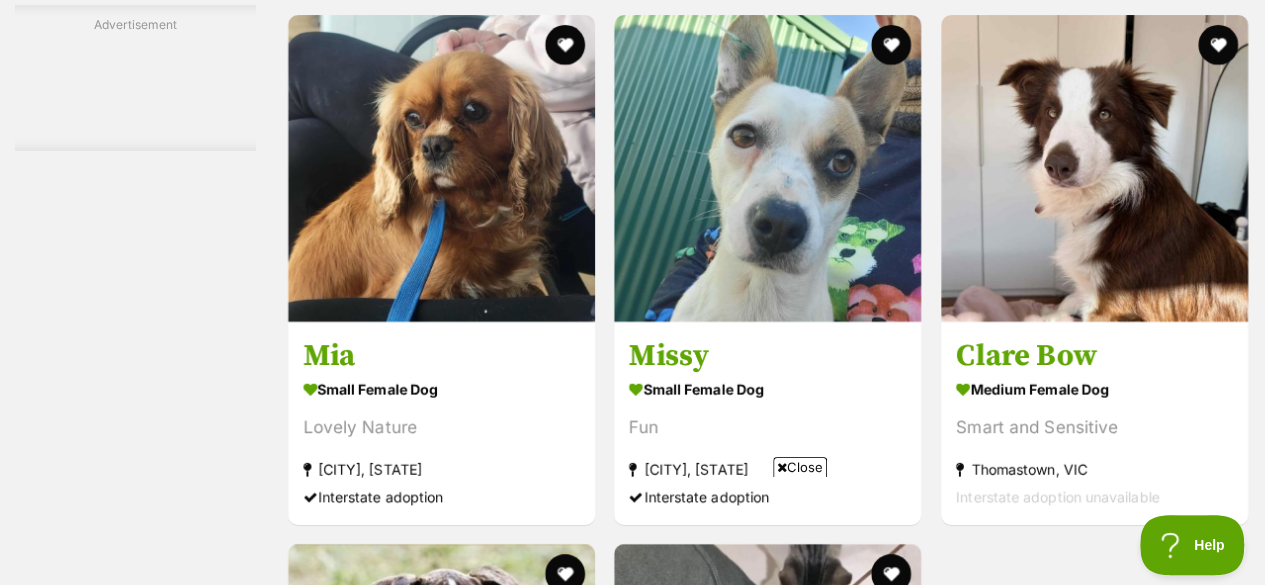 click at bounding box center (441, 168) 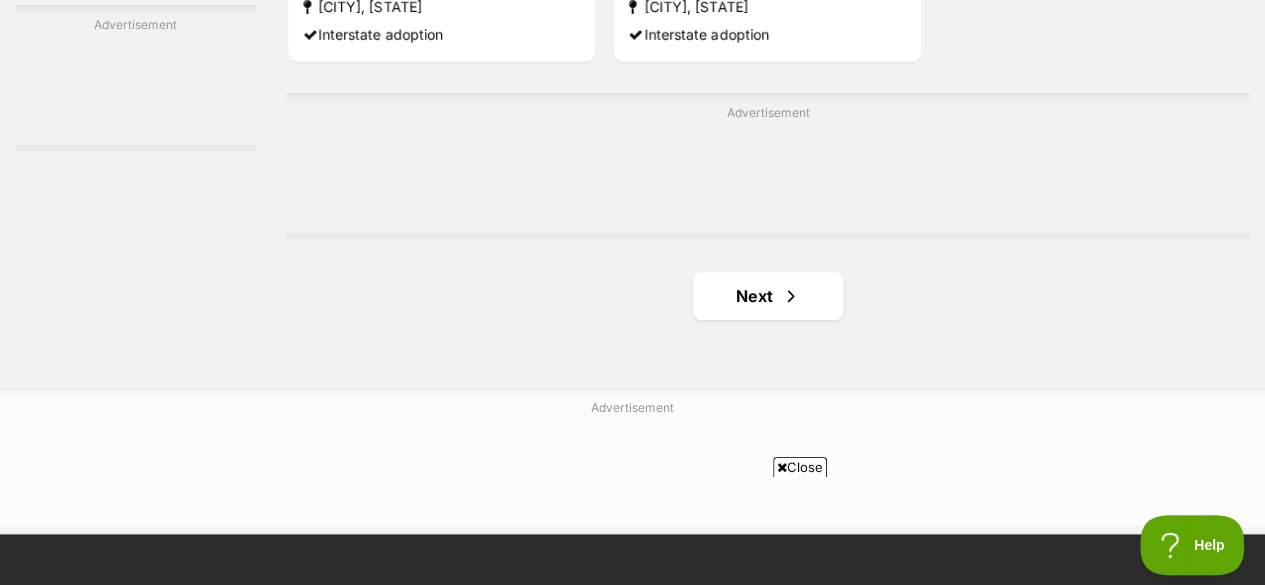 scroll, scrollTop: 4735, scrollLeft: 0, axis: vertical 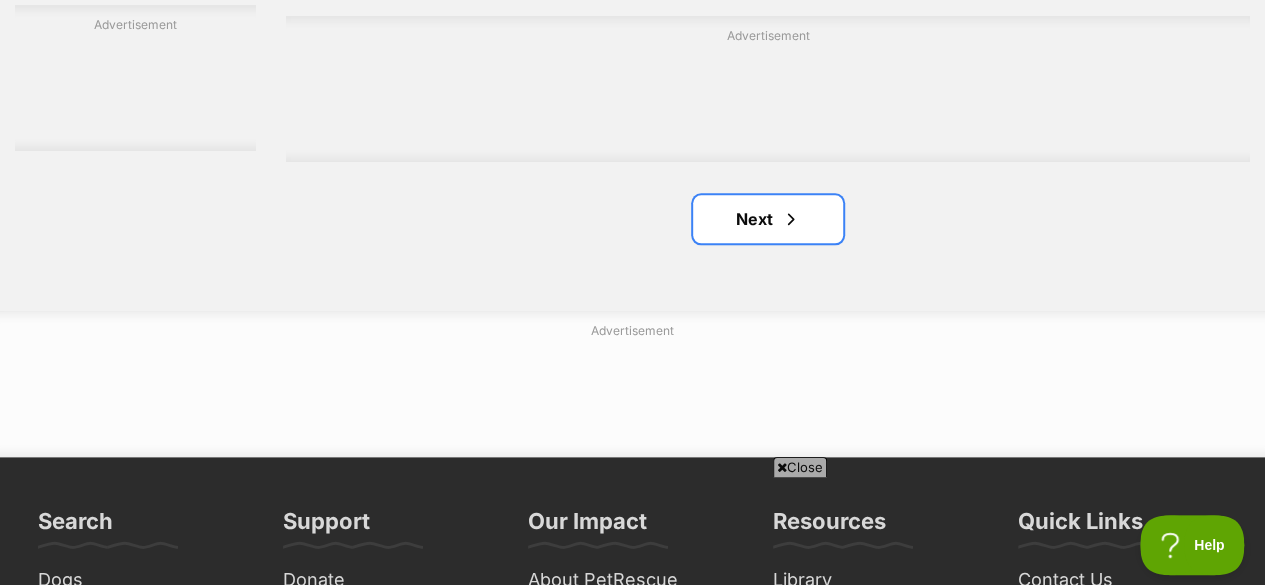 click on "Next" at bounding box center [768, 219] 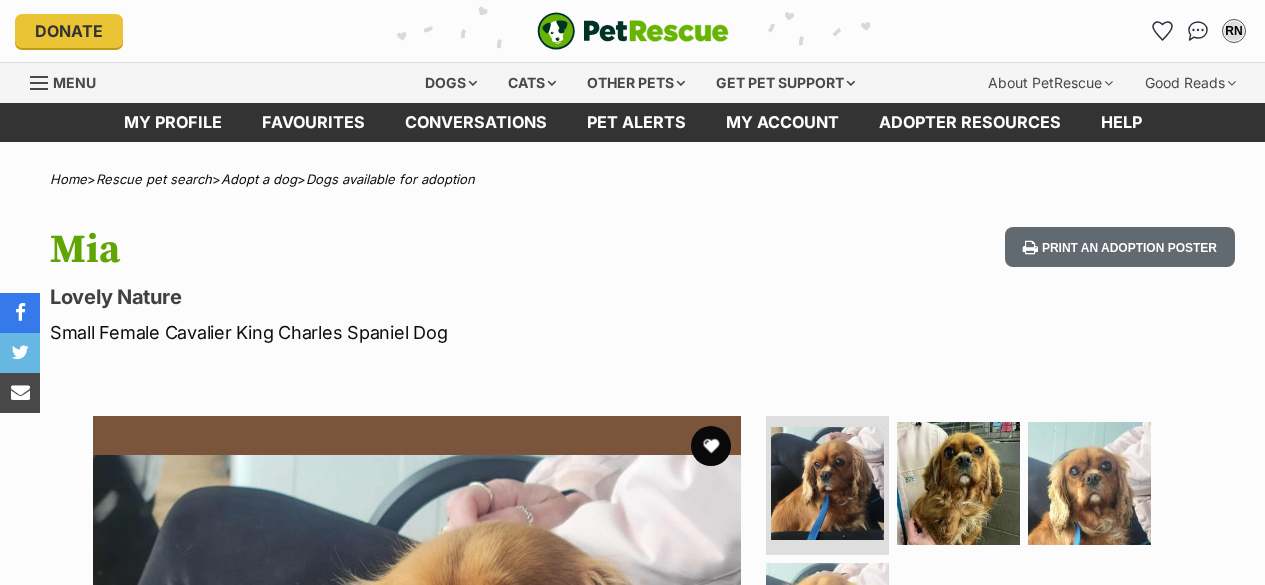 scroll, scrollTop: 0, scrollLeft: 0, axis: both 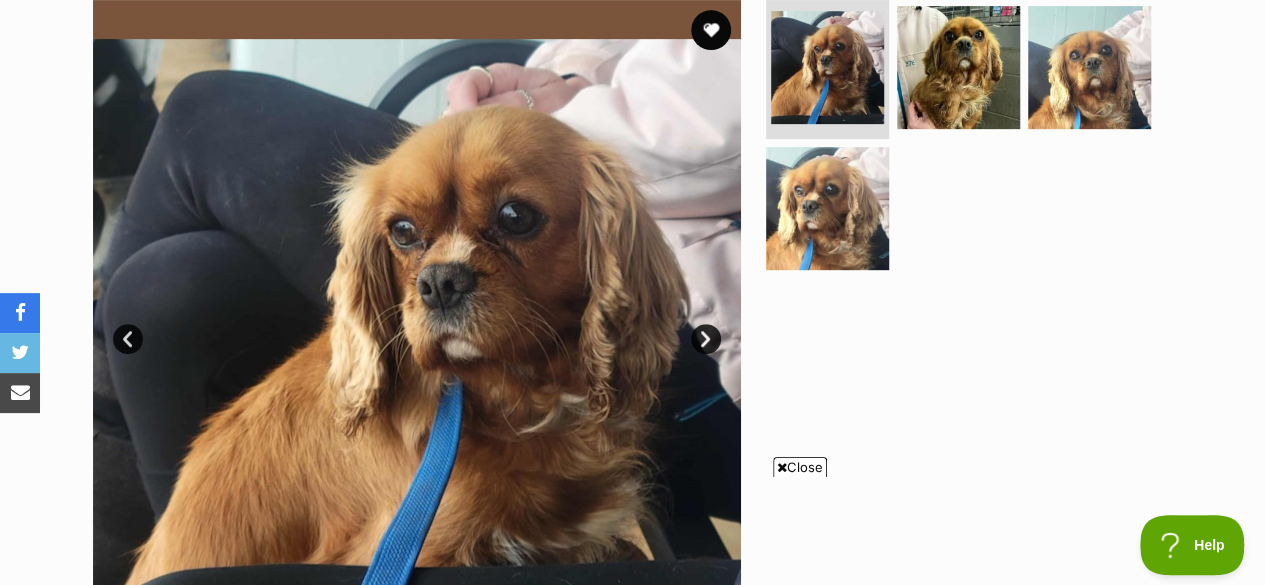 click at bounding box center (827, 208) 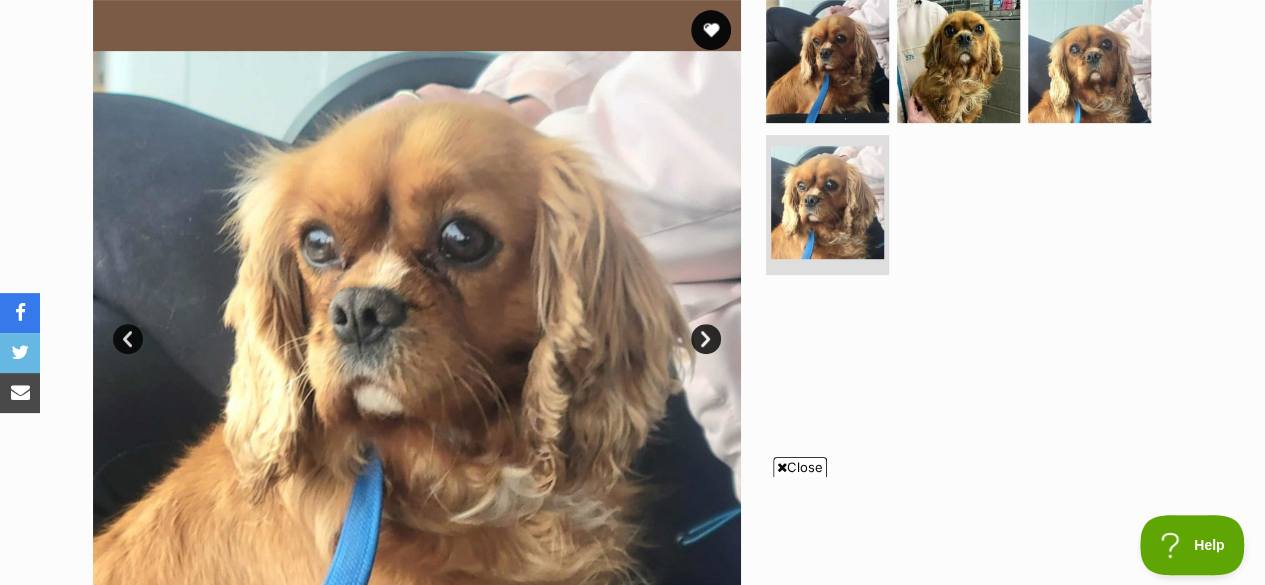 click at bounding box center (958, 61) 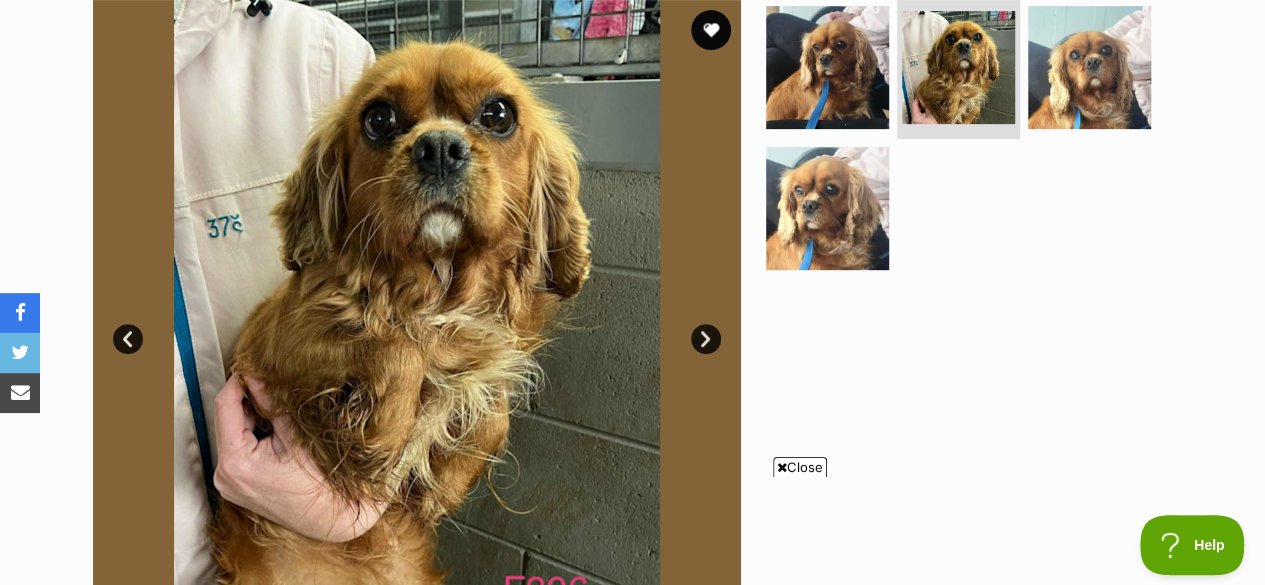 click at bounding box center (1089, 67) 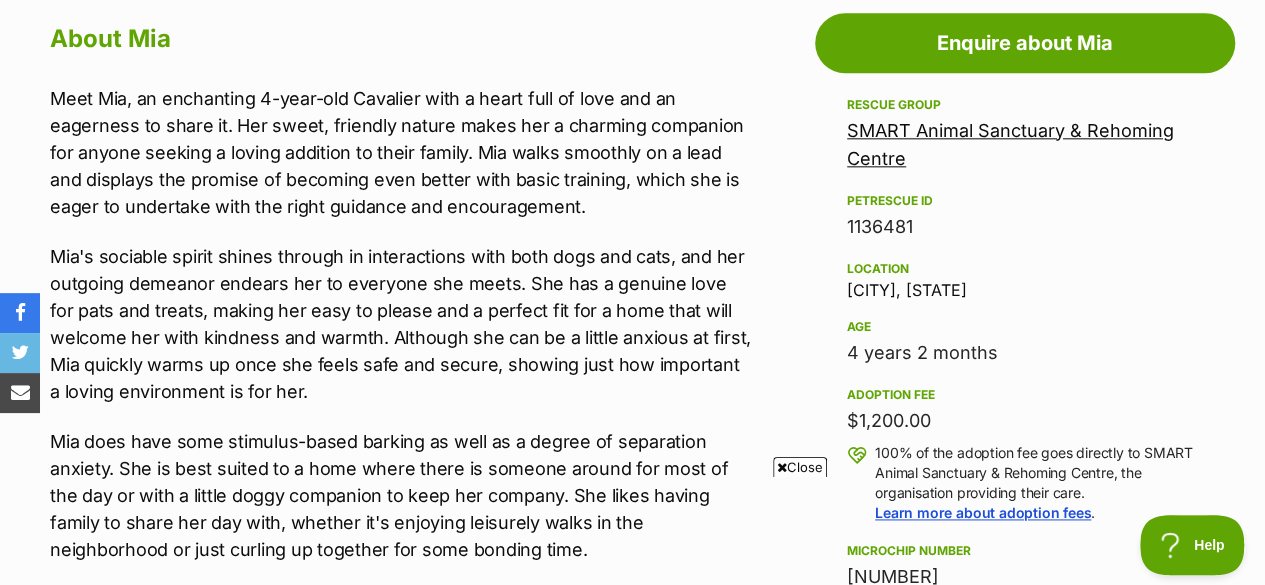 scroll, scrollTop: 1142, scrollLeft: 0, axis: vertical 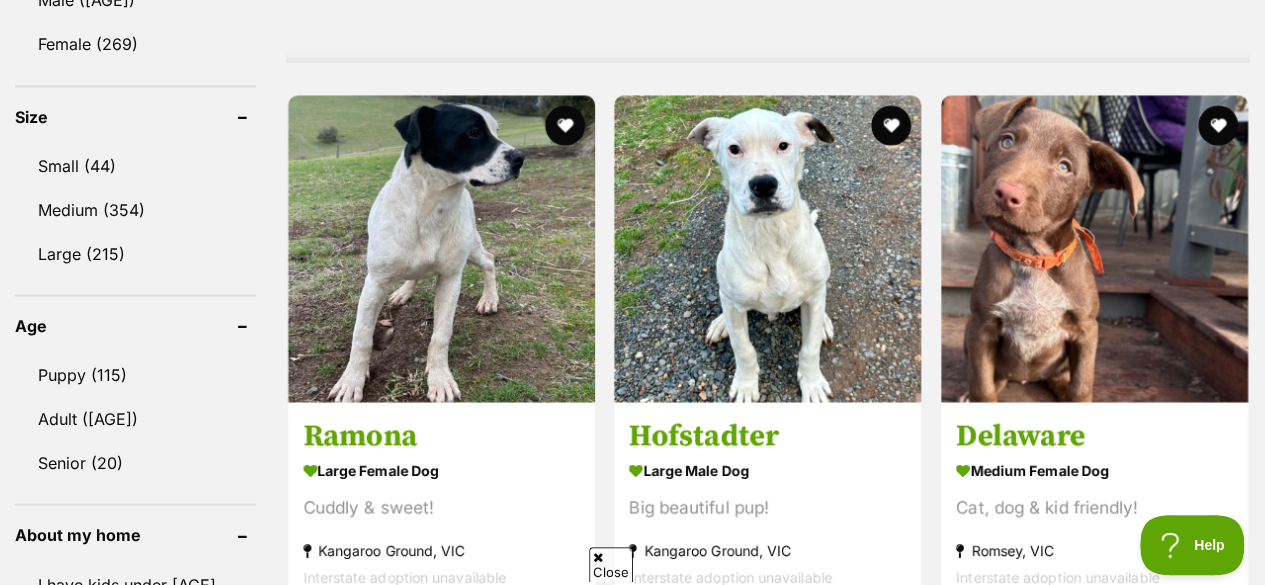 click on "Small (44)" at bounding box center (135, 165) 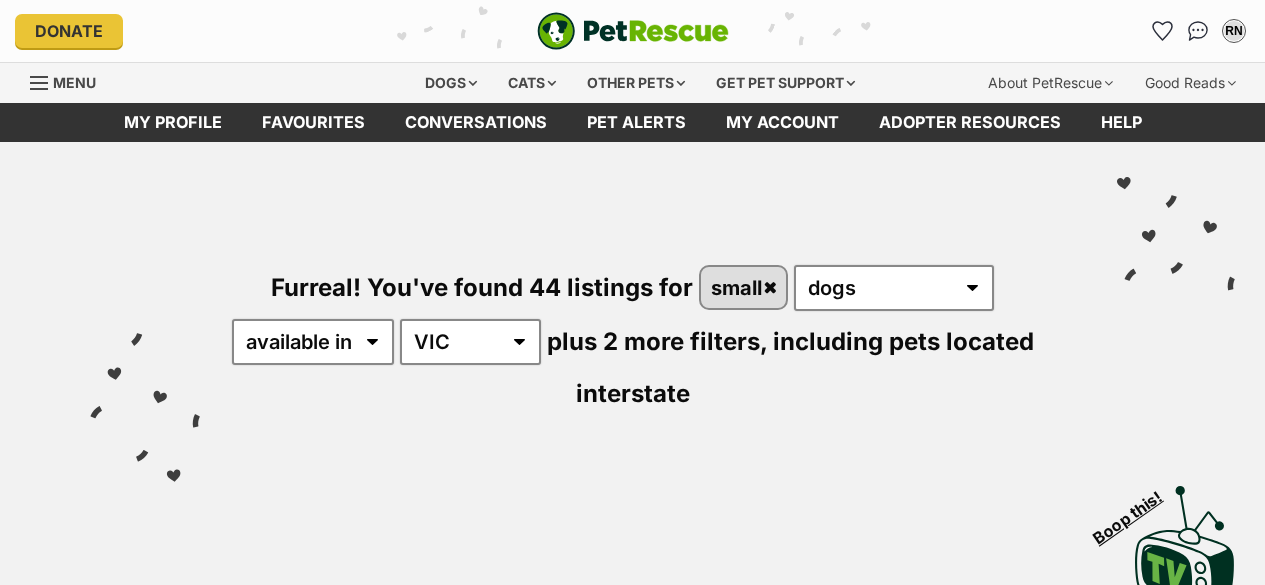 scroll, scrollTop: 0, scrollLeft: 0, axis: both 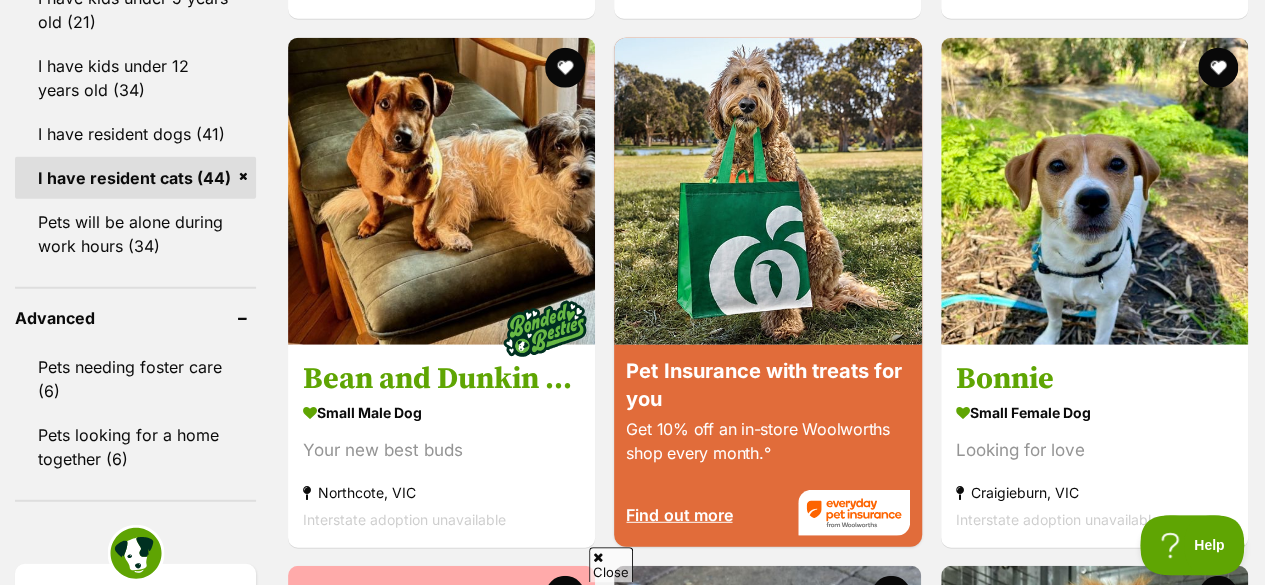 click at bounding box center (1094, 339) 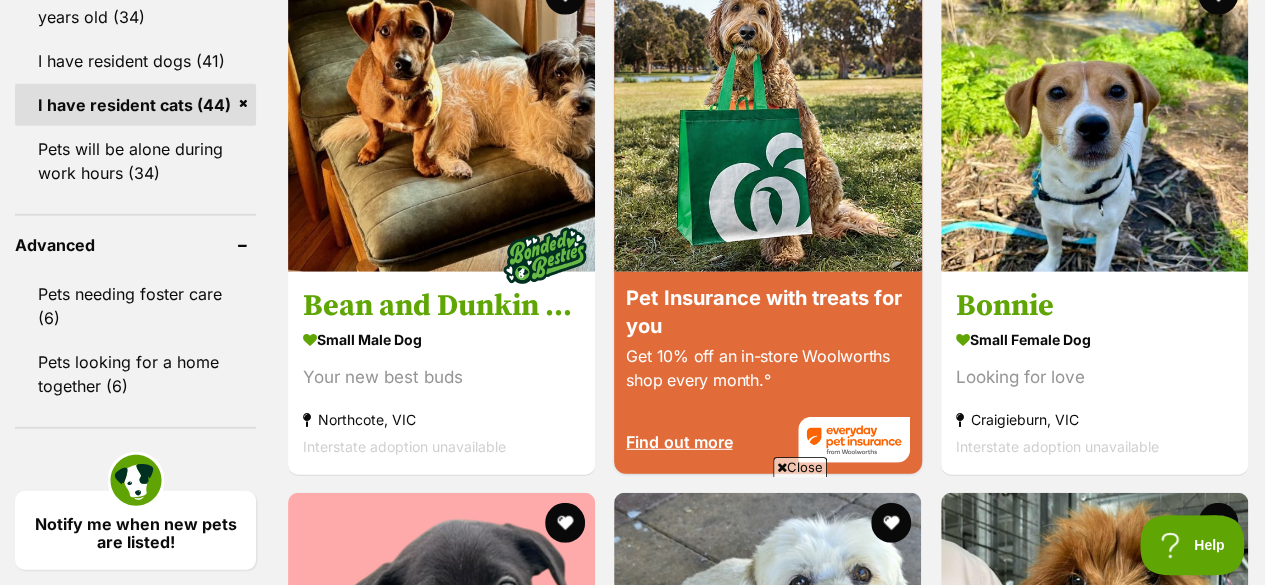 scroll, scrollTop: 2507, scrollLeft: 0, axis: vertical 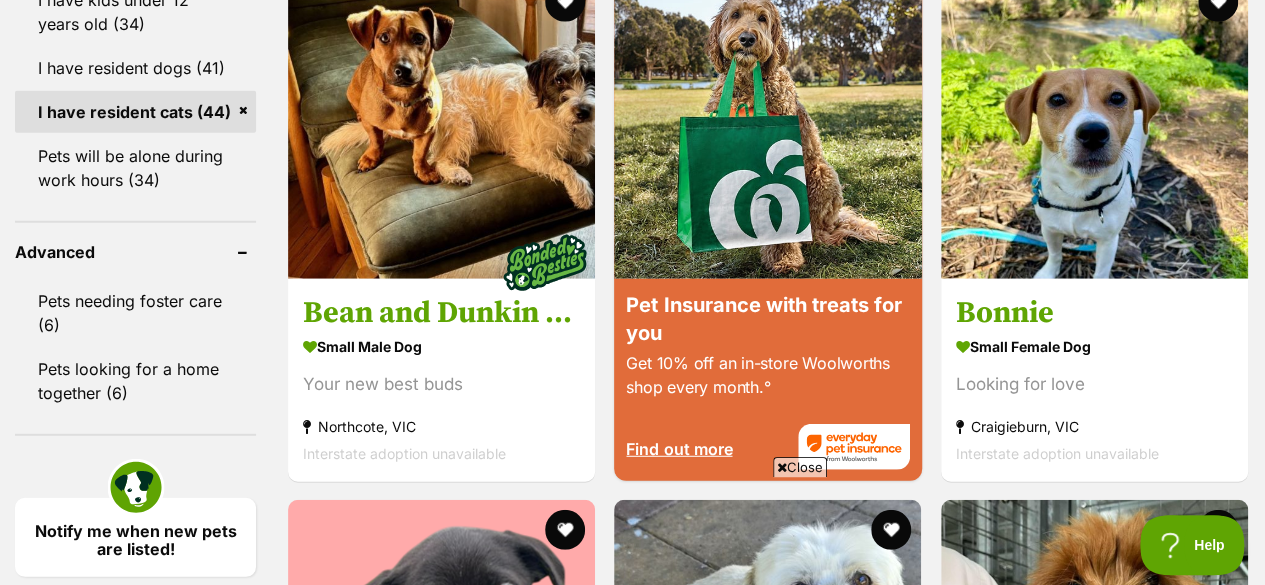 click on "small male Dog" at bounding box center [441, 345] 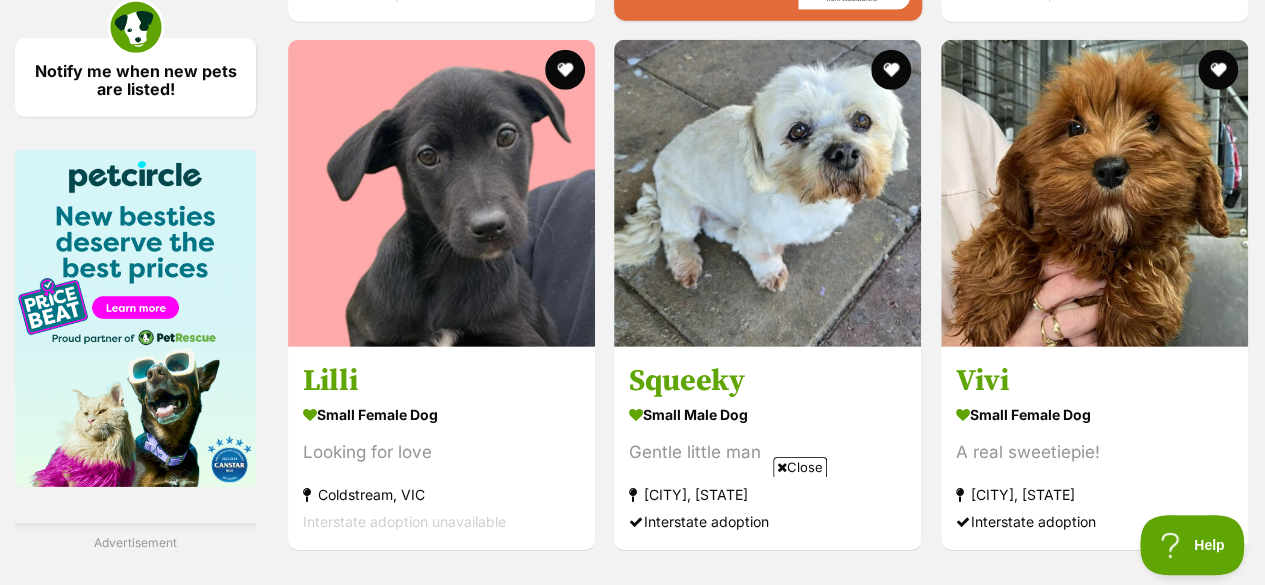 scroll, scrollTop: 3044, scrollLeft: 0, axis: vertical 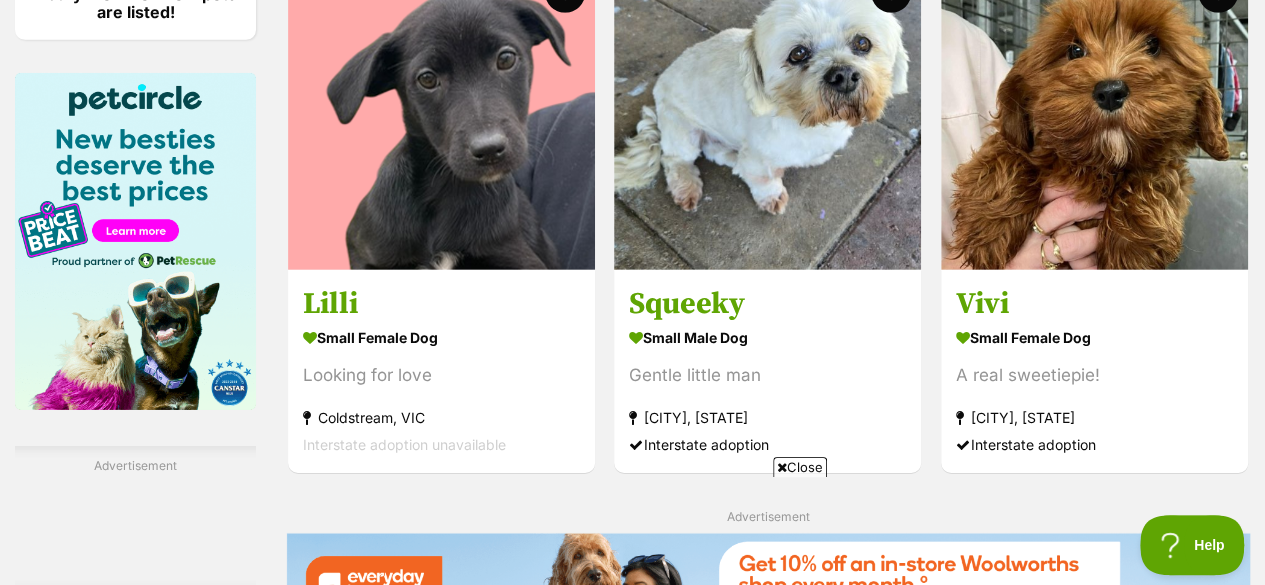 click on "Vivi" at bounding box center (1094, 304) 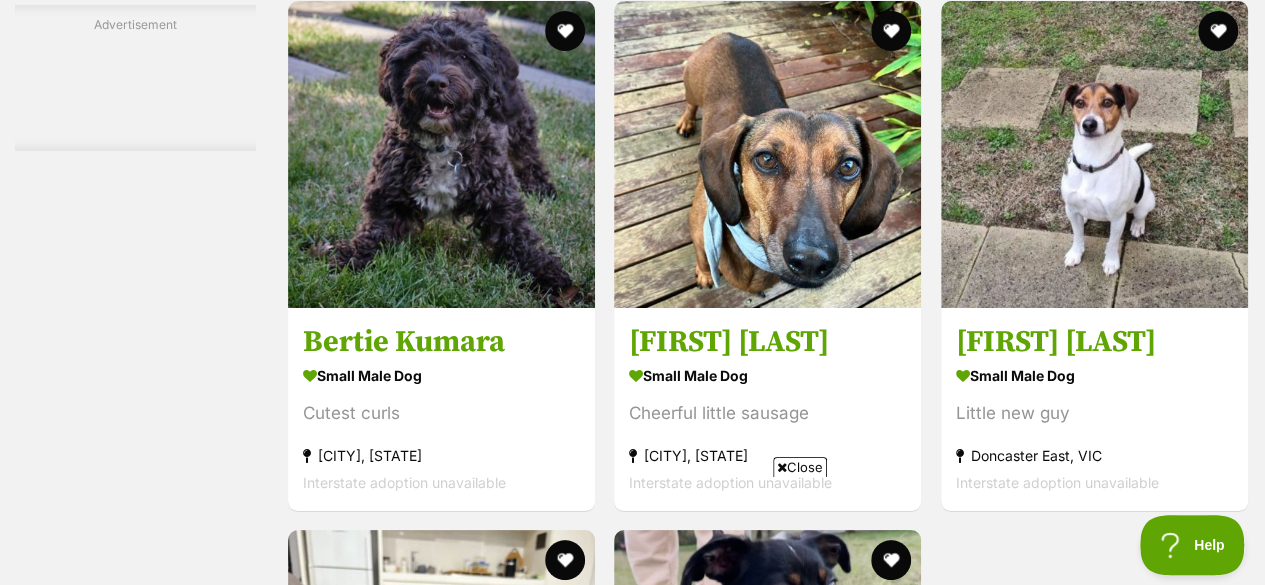 scroll, scrollTop: 3736, scrollLeft: 0, axis: vertical 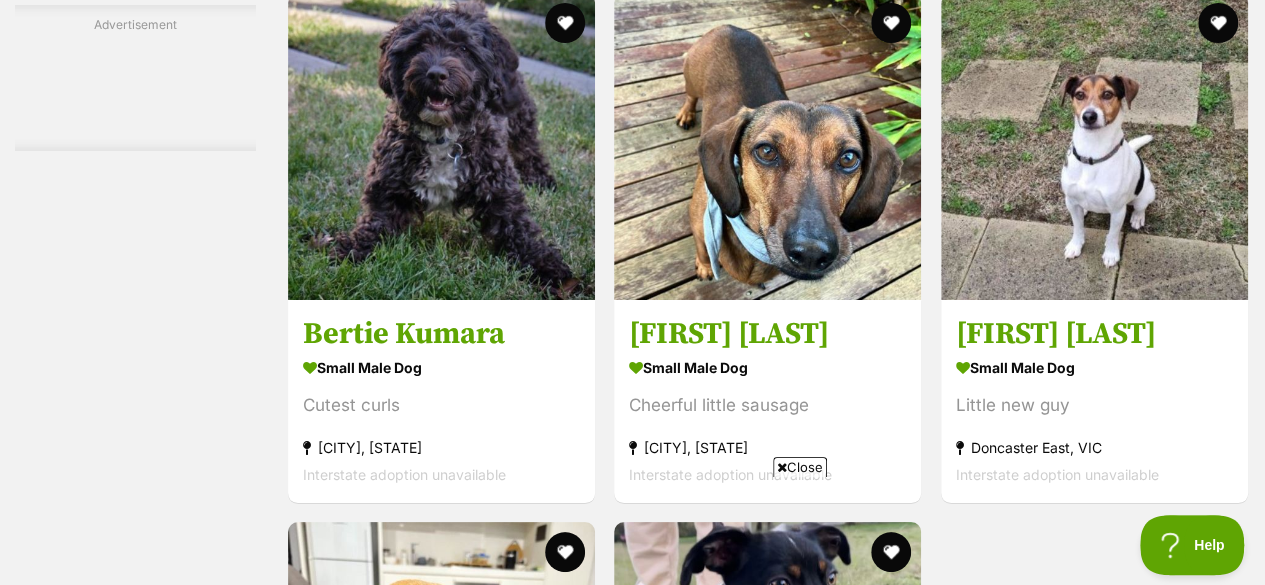 click on "small male Dog" at bounding box center [1094, 367] 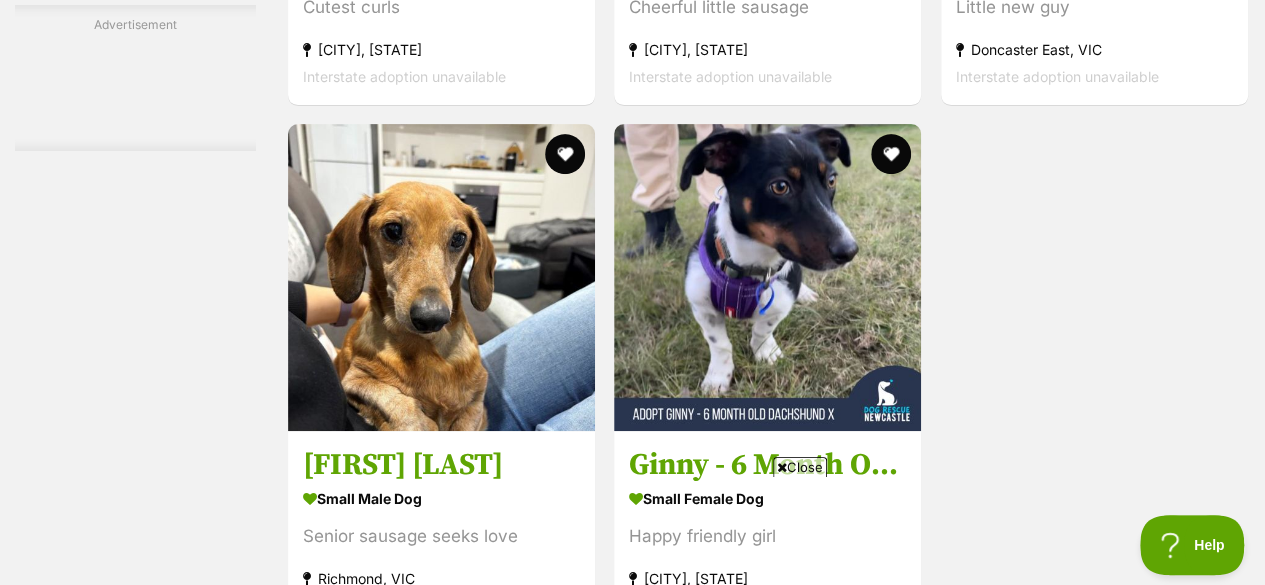 scroll, scrollTop: 4204, scrollLeft: 0, axis: vertical 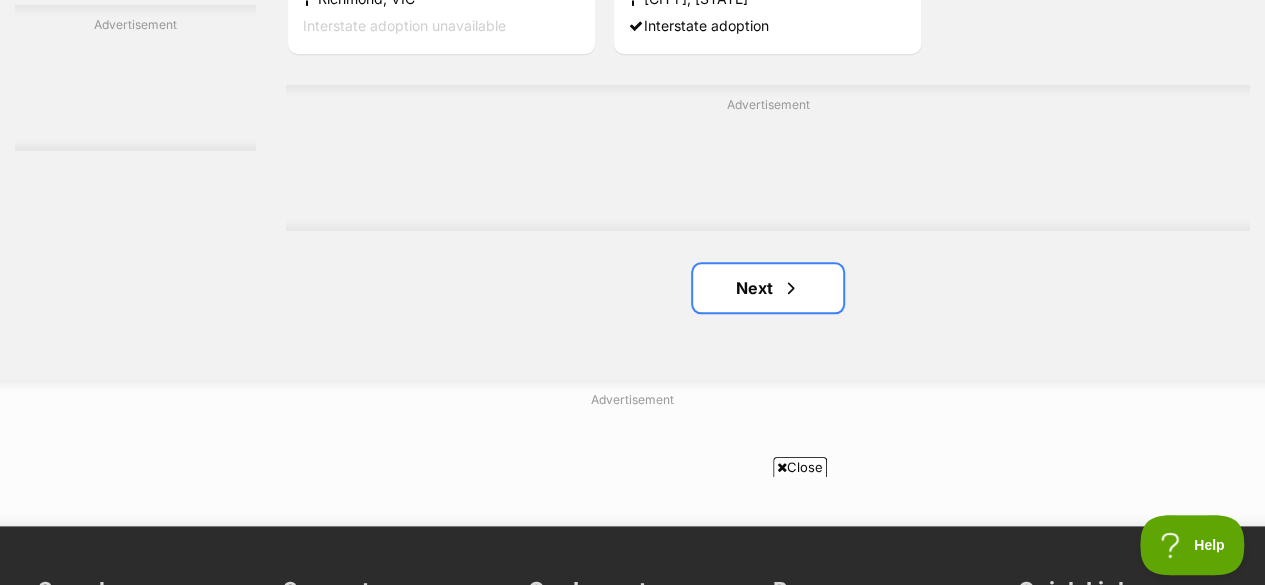 click on "Next" at bounding box center (768, 288) 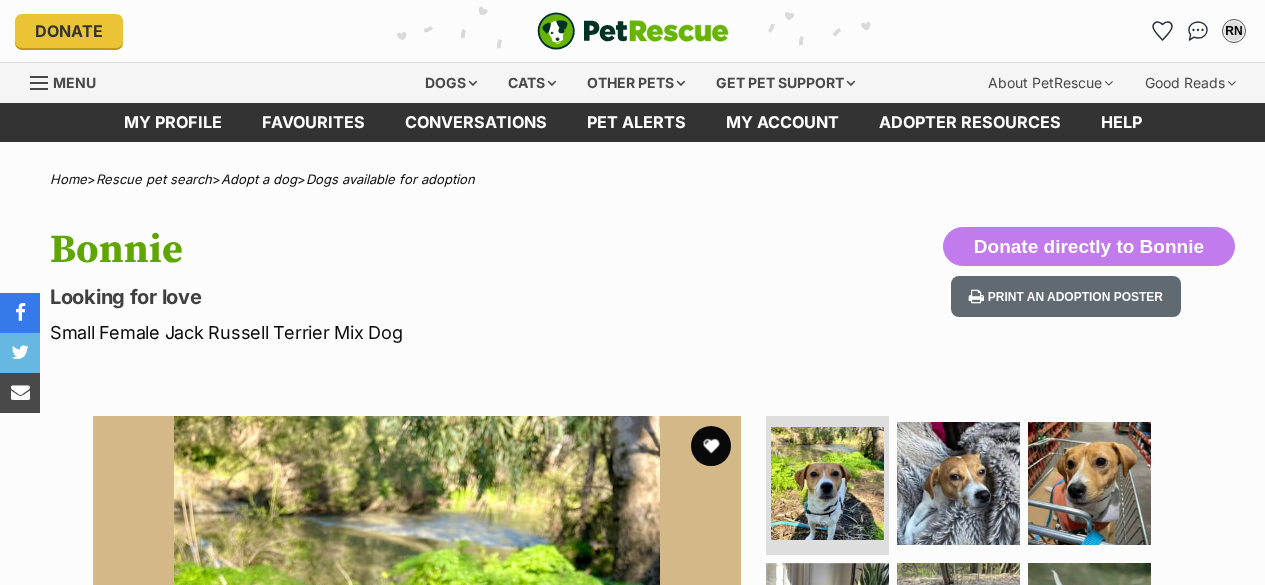 scroll, scrollTop: 0, scrollLeft: 0, axis: both 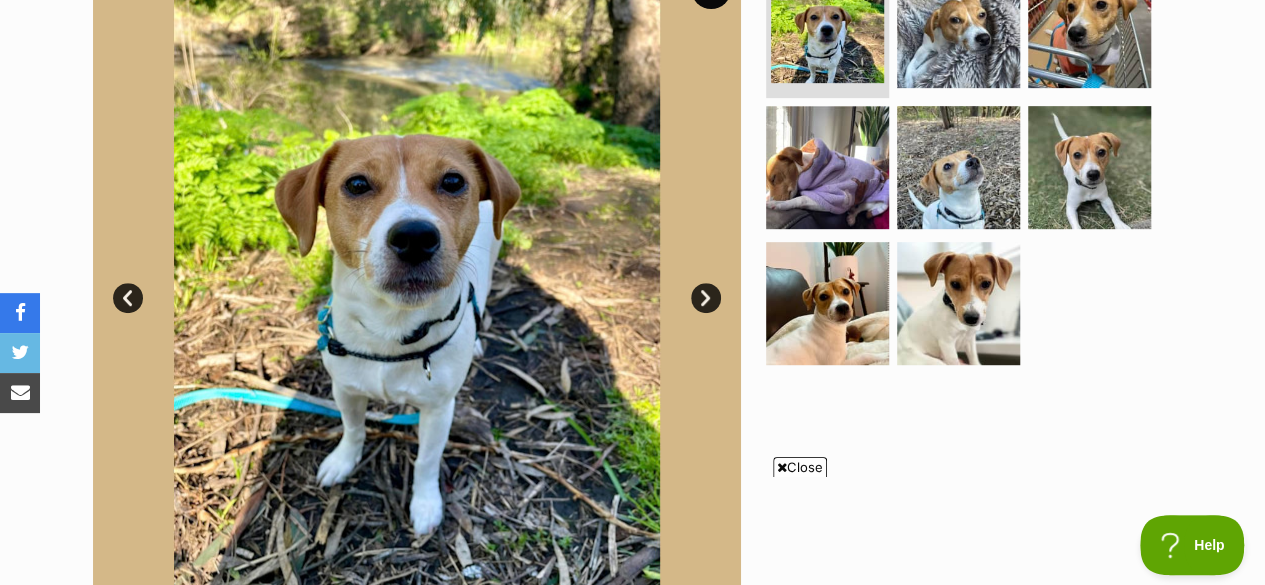 click at bounding box center (958, 303) 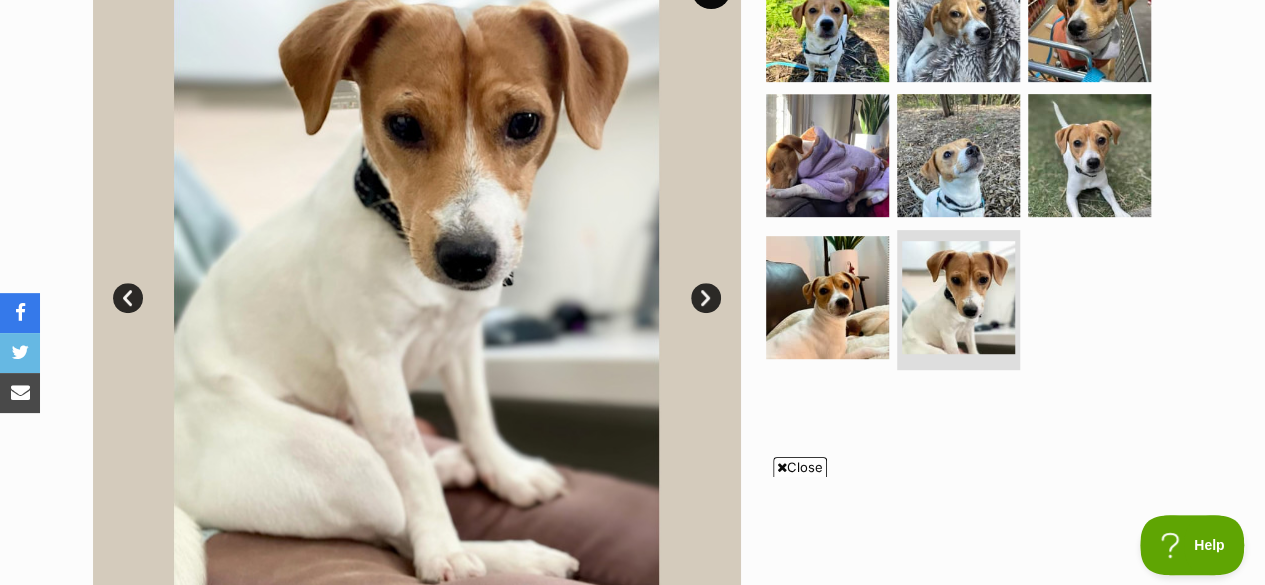 click at bounding box center [827, 297] 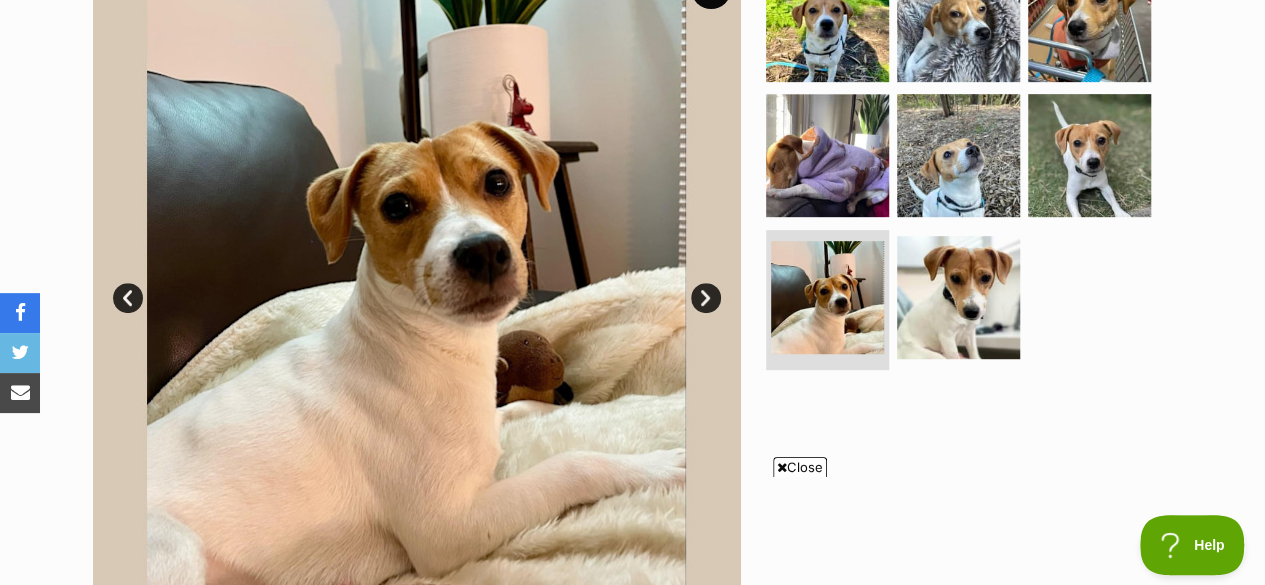 click at bounding box center [958, 155] 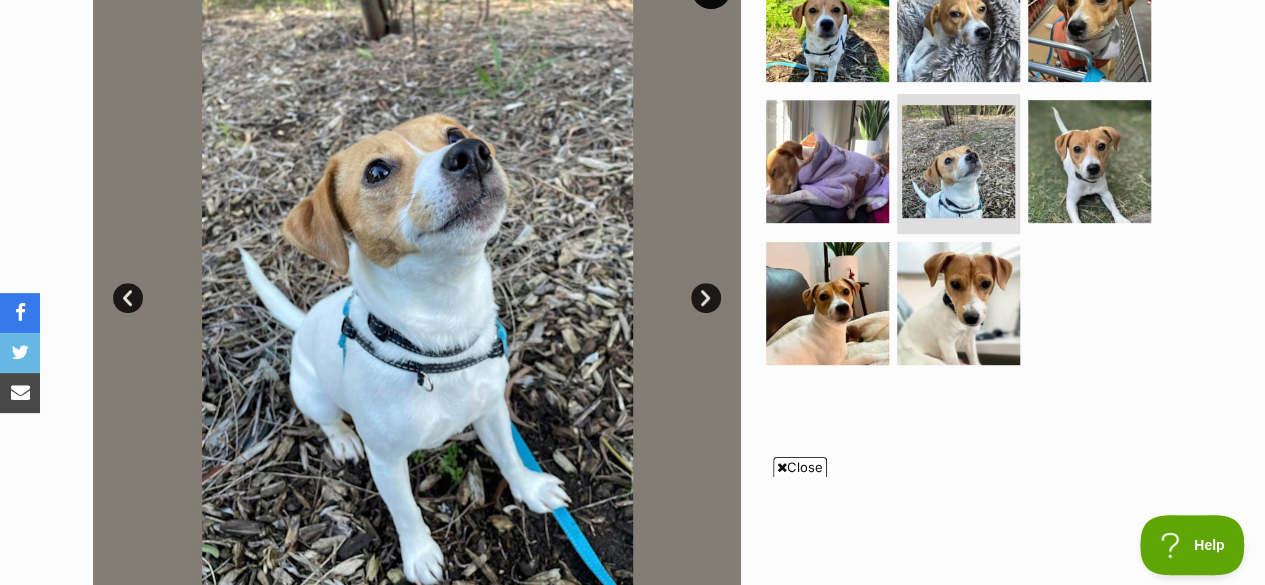 click at bounding box center (1089, 161) 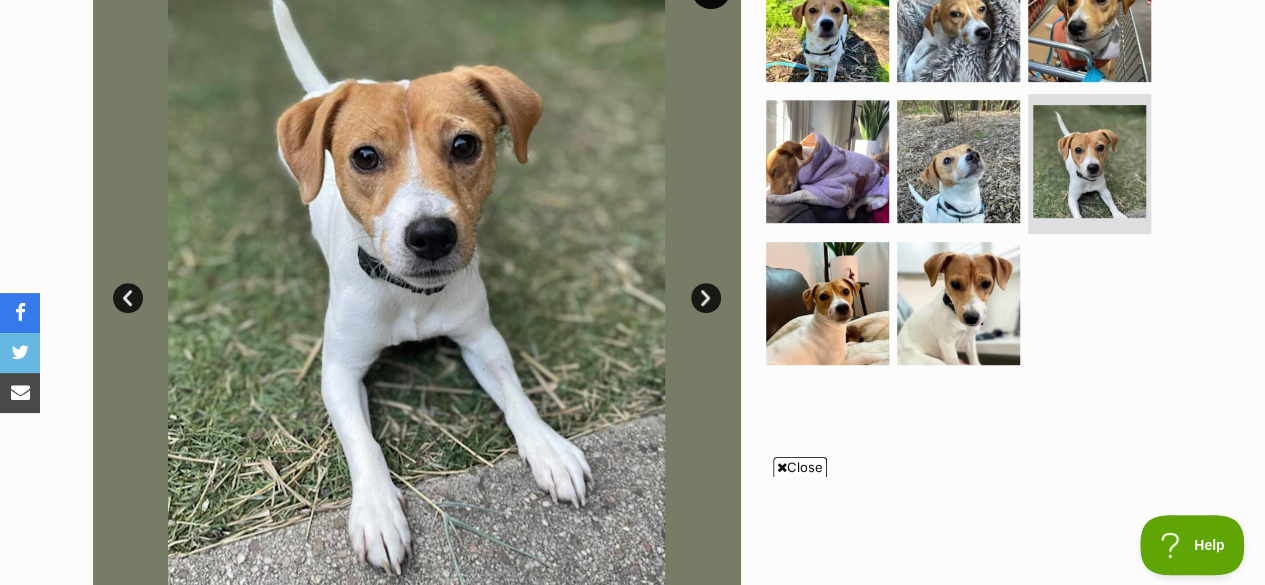 click at bounding box center (967, 168) 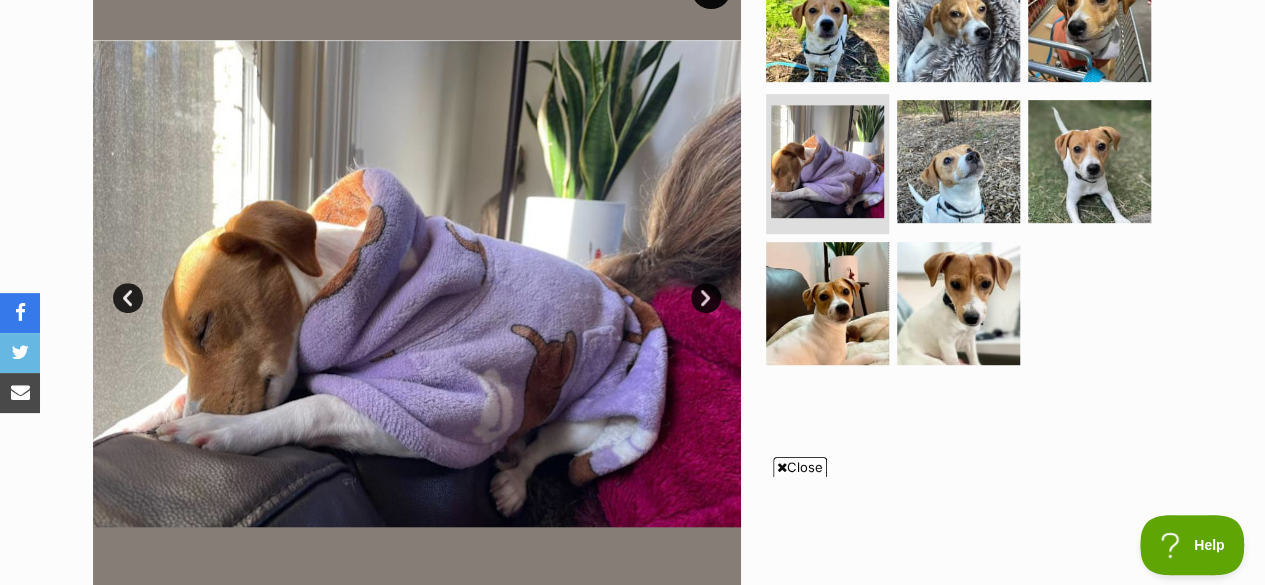 click at bounding box center (1089, 20) 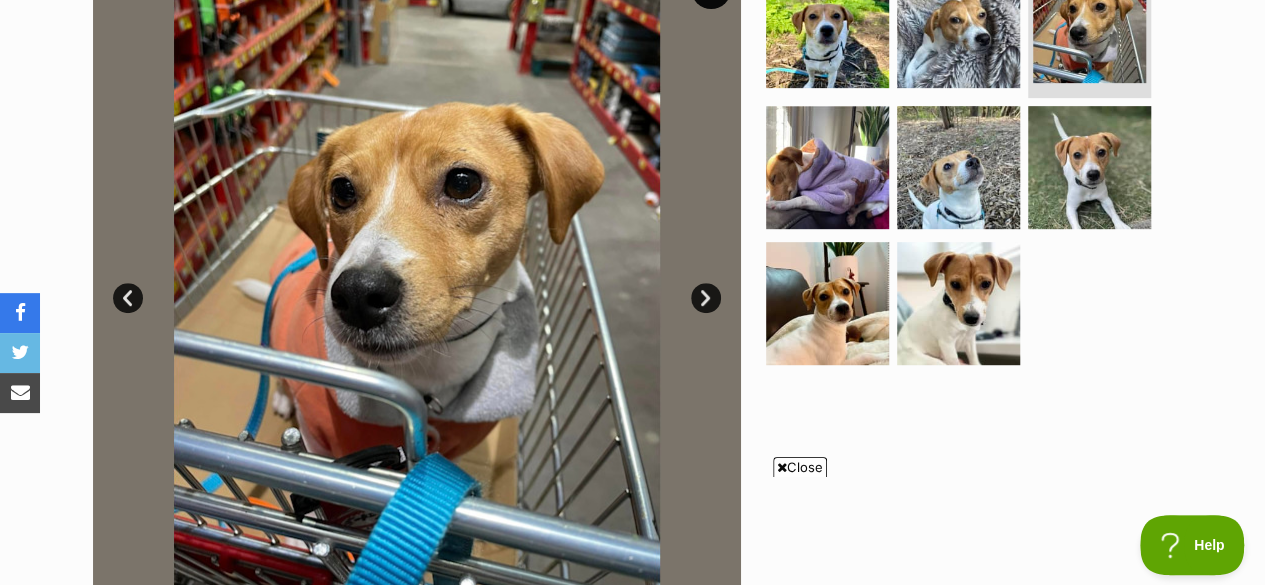 click at bounding box center (958, 26) 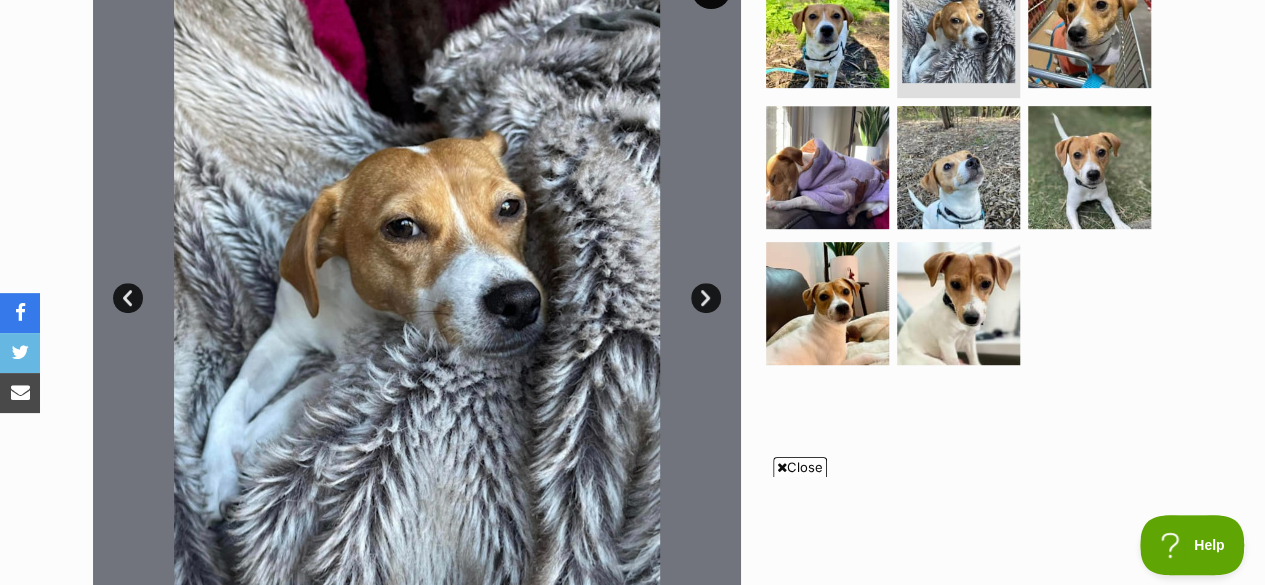 click at bounding box center (827, 26) 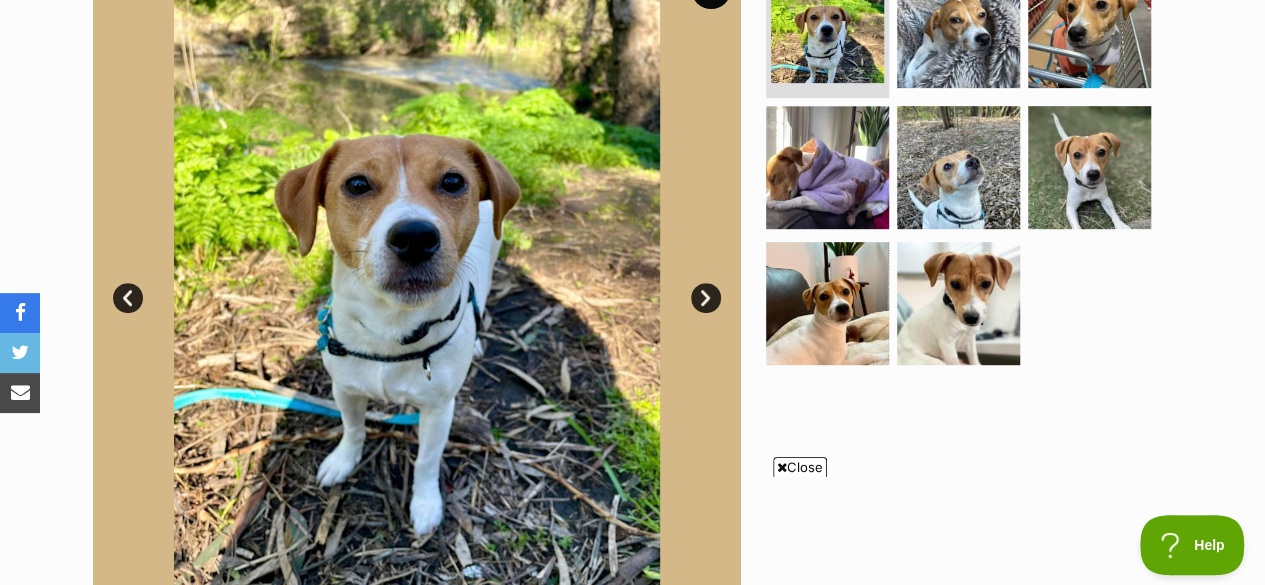 click at bounding box center [827, 303] 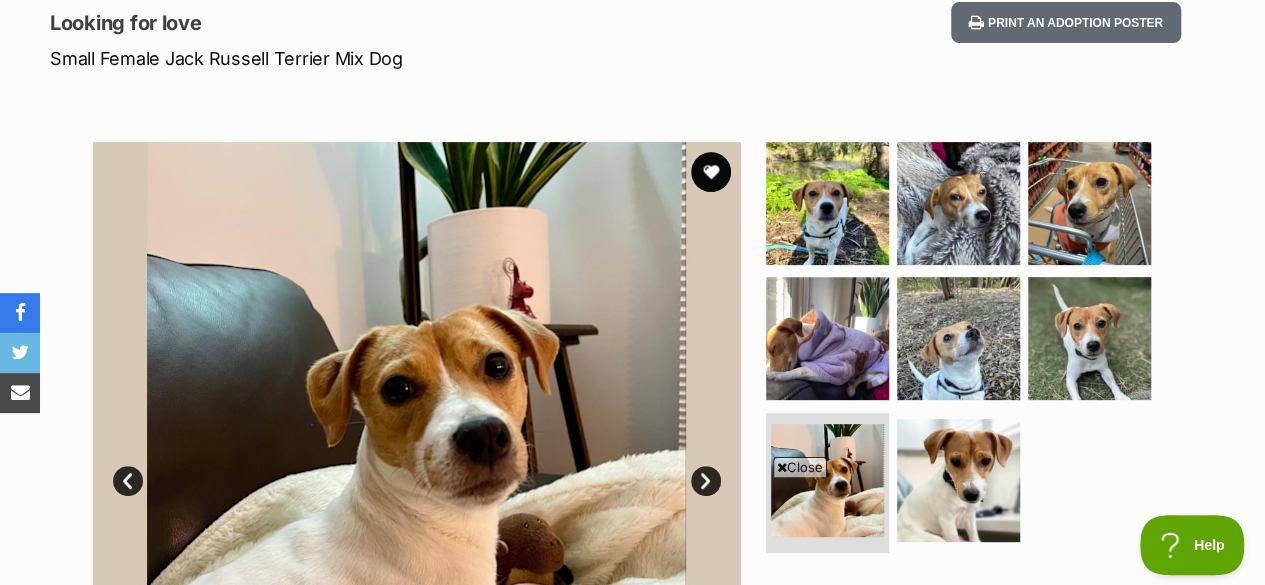 scroll, scrollTop: 269, scrollLeft: 0, axis: vertical 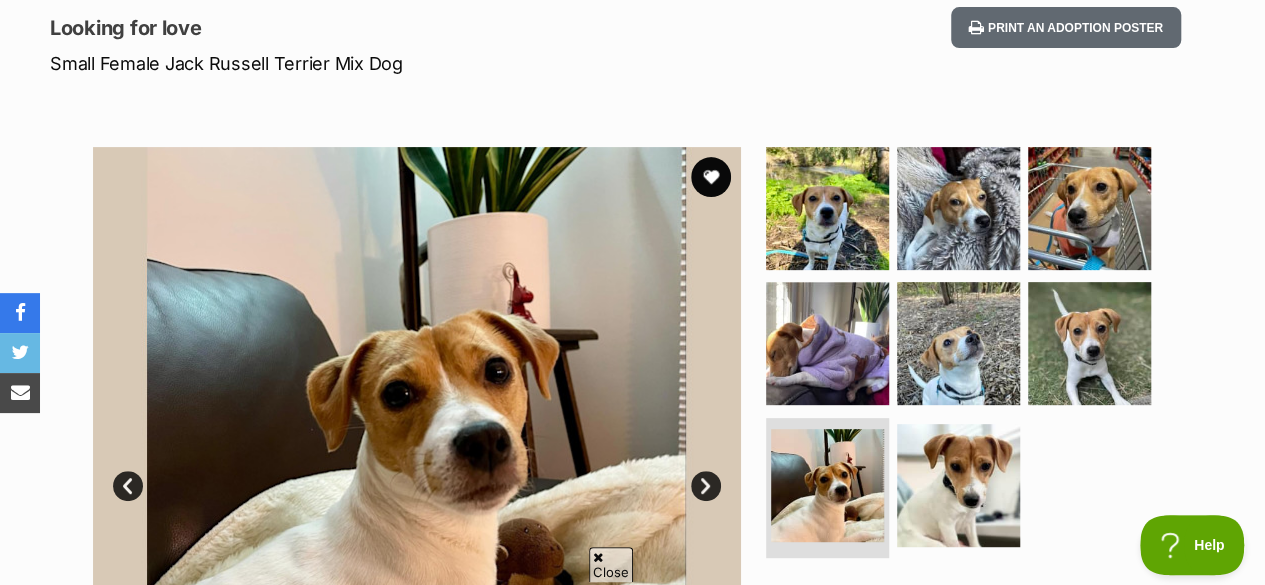 click at bounding box center [711, 177] 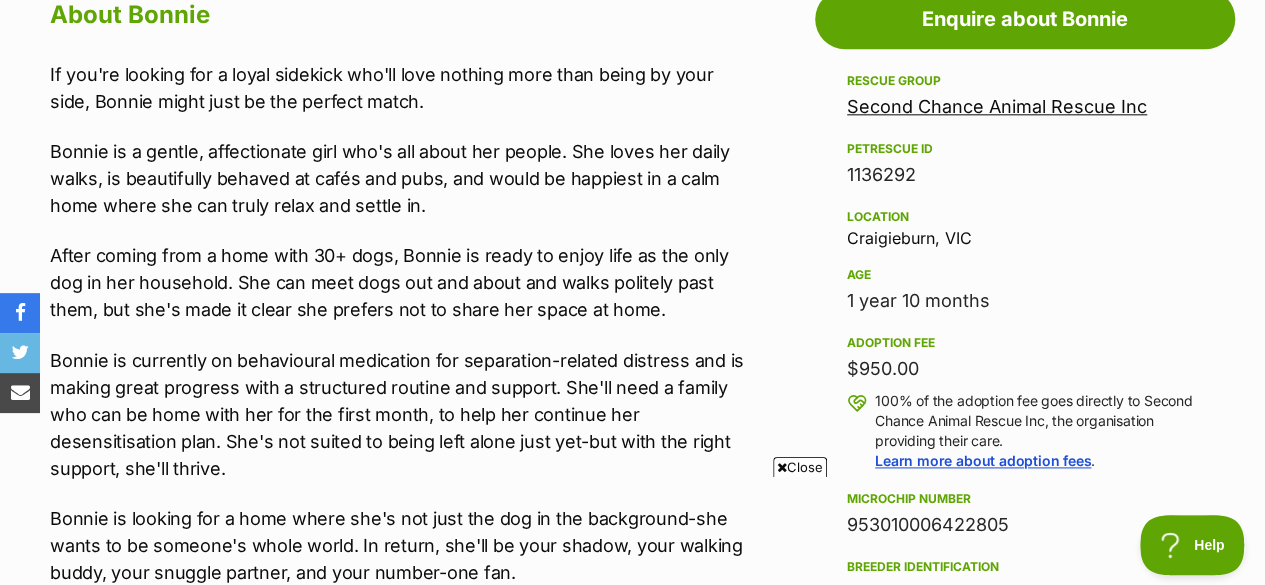 scroll, scrollTop: 1140, scrollLeft: 0, axis: vertical 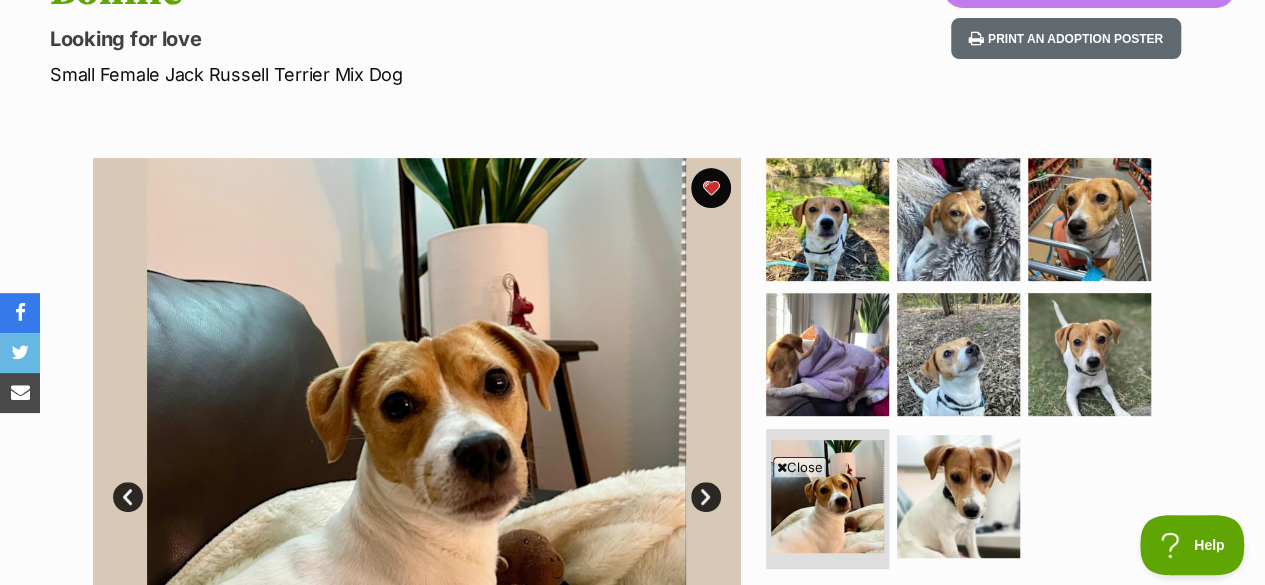 click at bounding box center (711, 188) 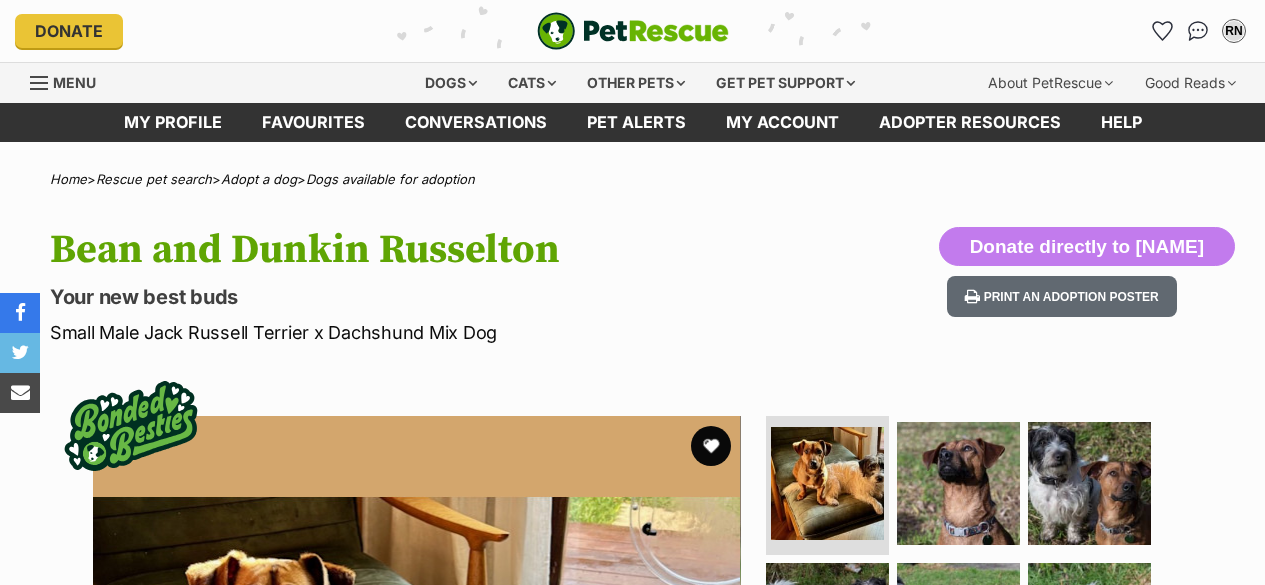 scroll, scrollTop: 0, scrollLeft: 0, axis: both 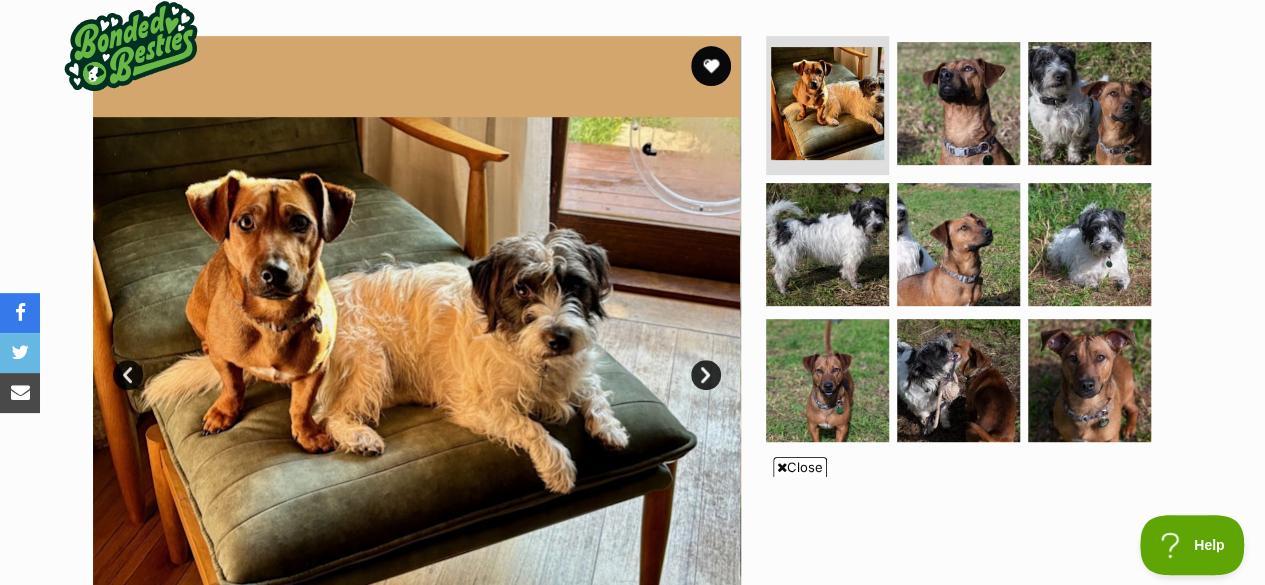 click at bounding box center [958, 103] 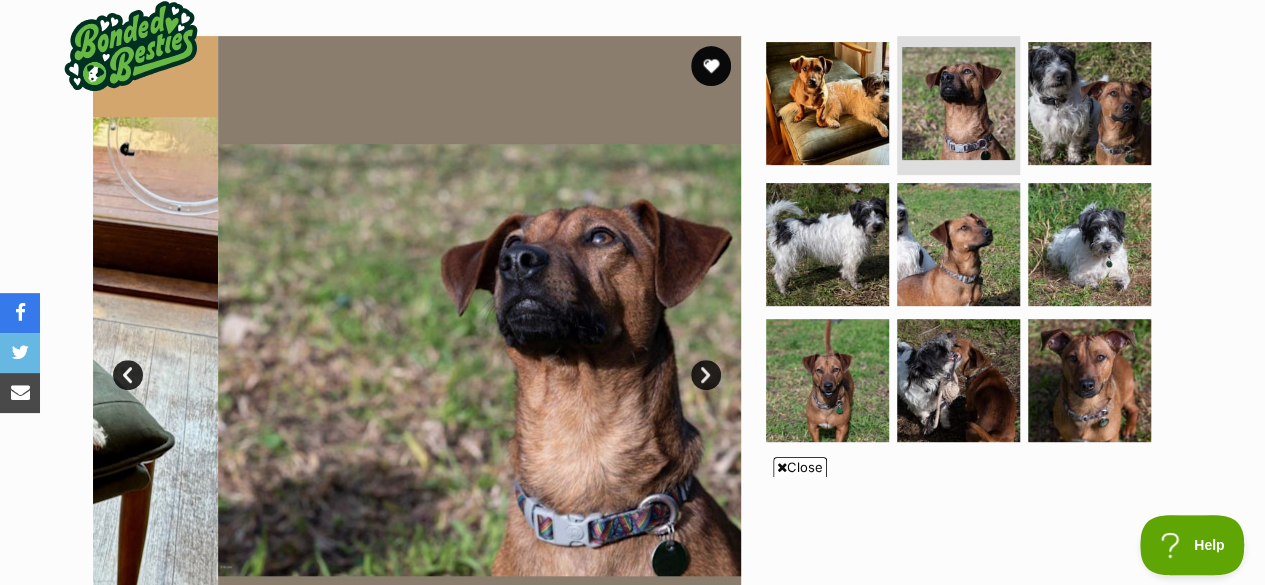 scroll, scrollTop: 0, scrollLeft: 0, axis: both 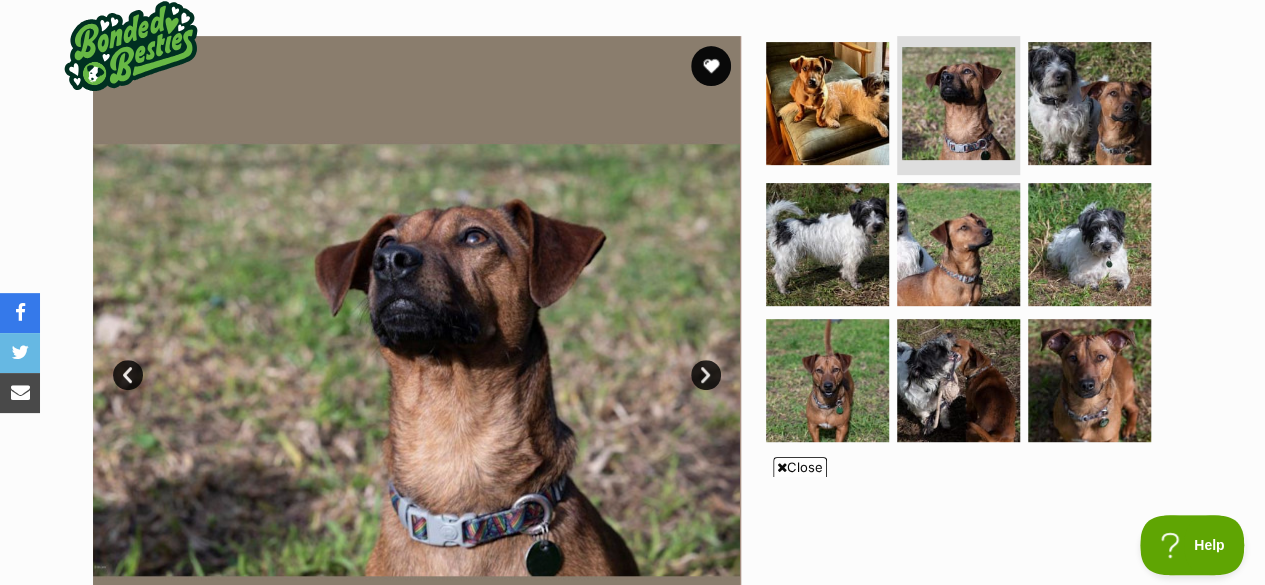click at bounding box center (1089, 103) 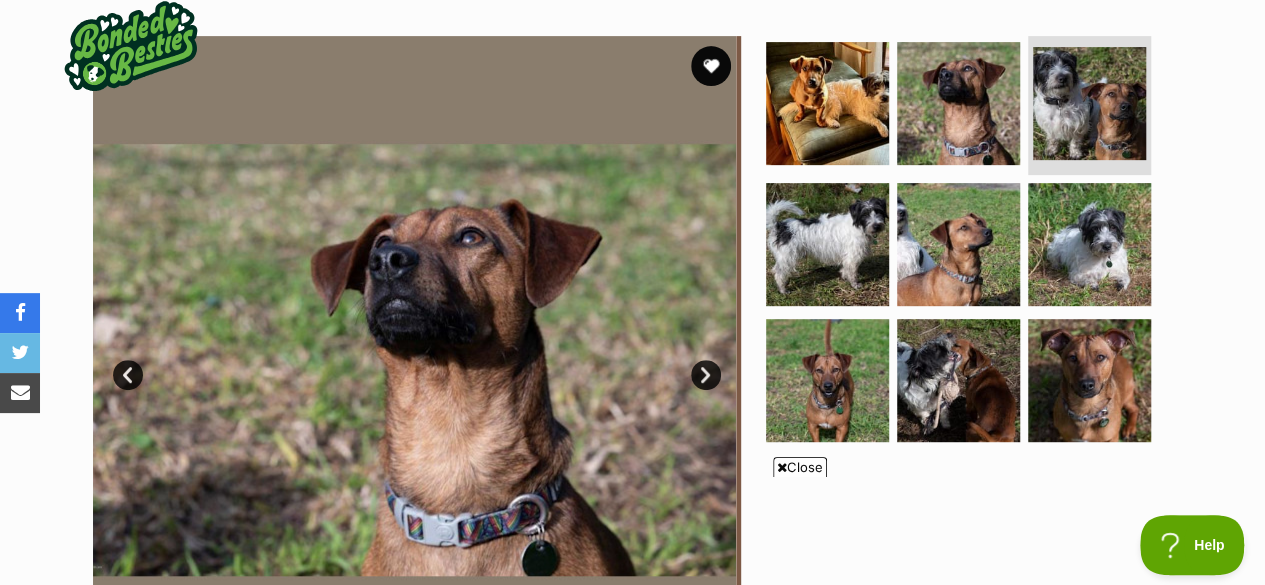 scroll, scrollTop: 0, scrollLeft: 0, axis: both 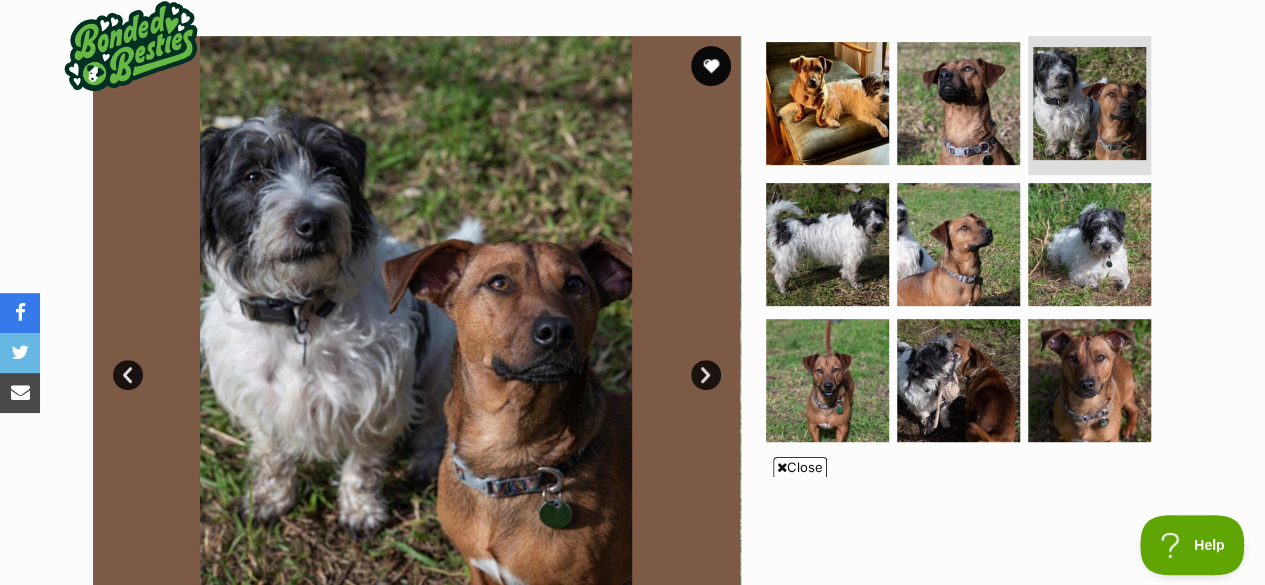 click at bounding box center [827, 244] 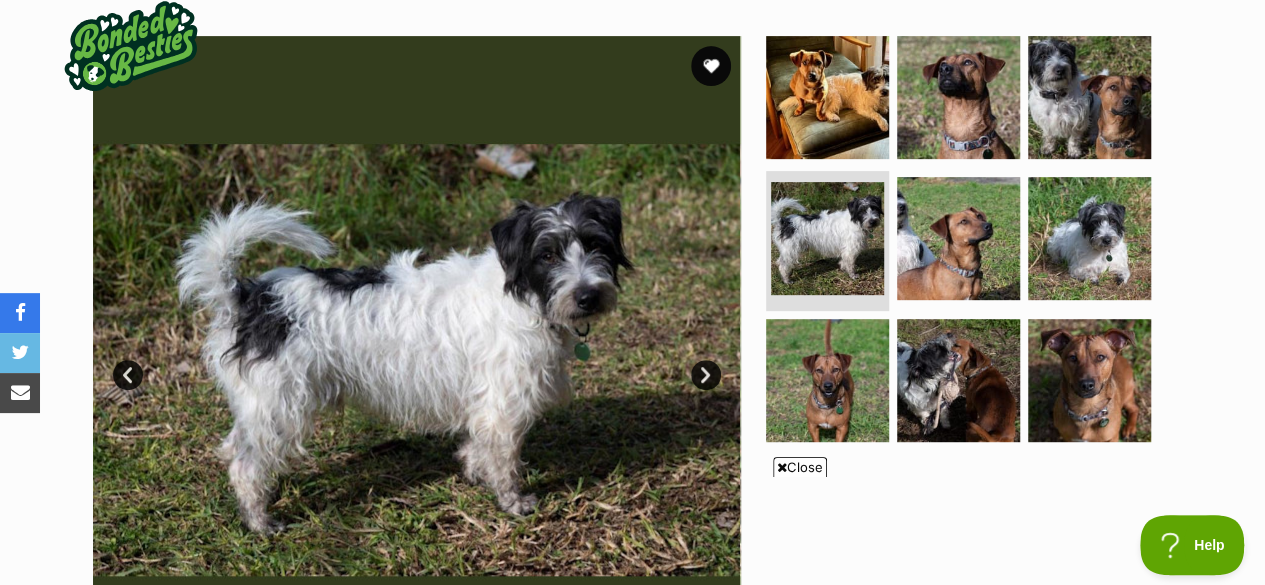 click at bounding box center (958, 238) 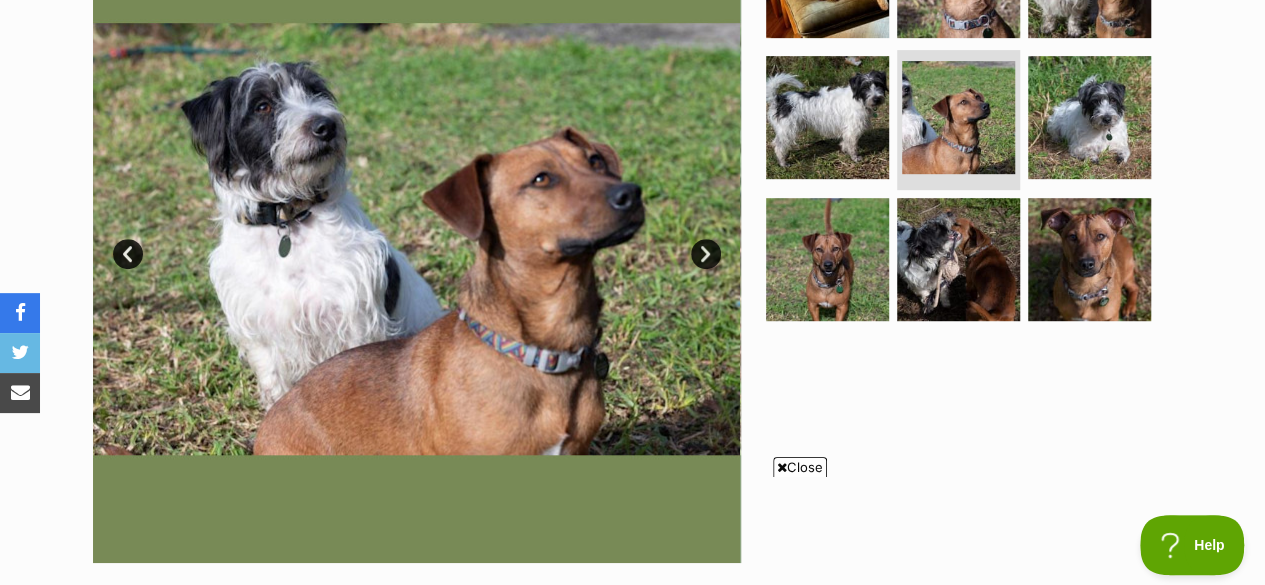 scroll, scrollTop: 510, scrollLeft: 0, axis: vertical 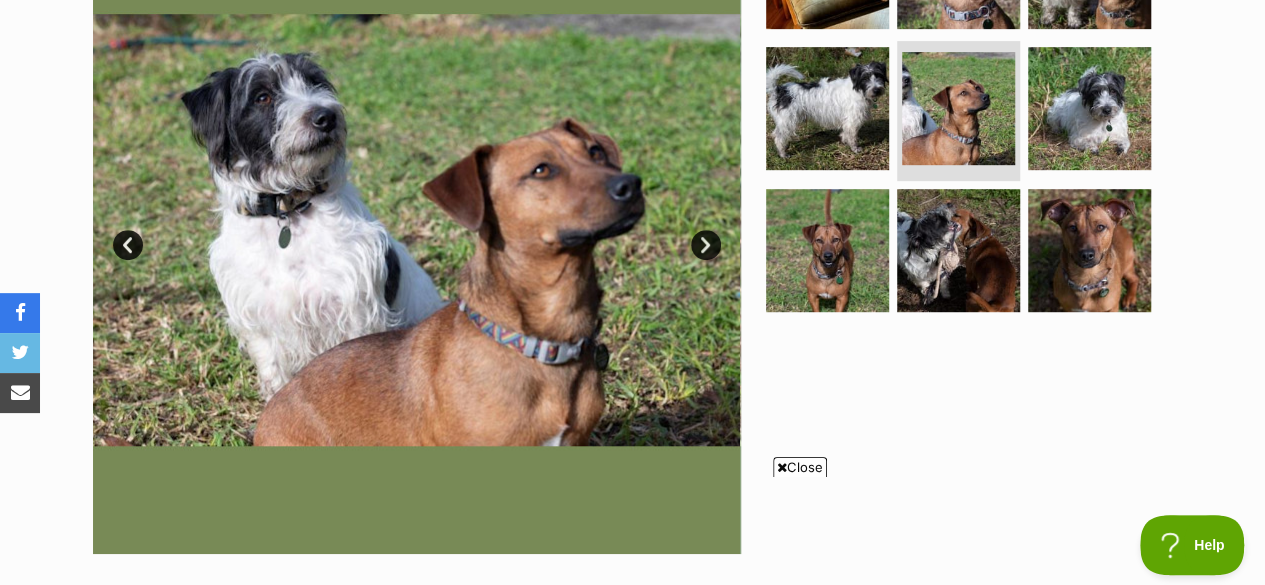click at bounding box center [1089, 108] 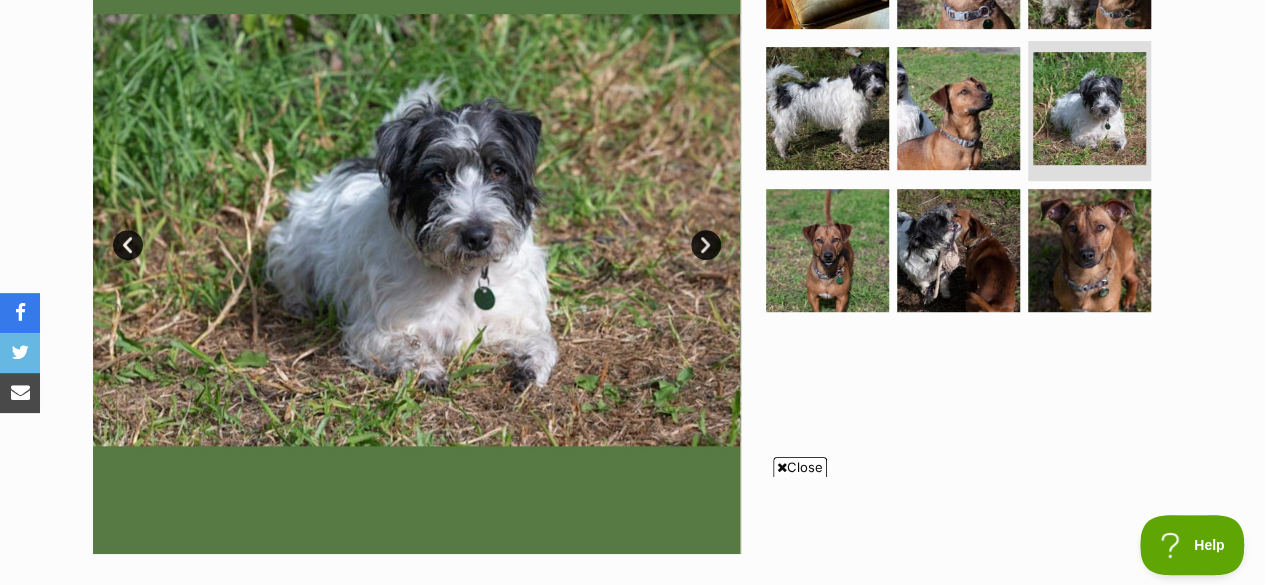 click at bounding box center (827, 250) 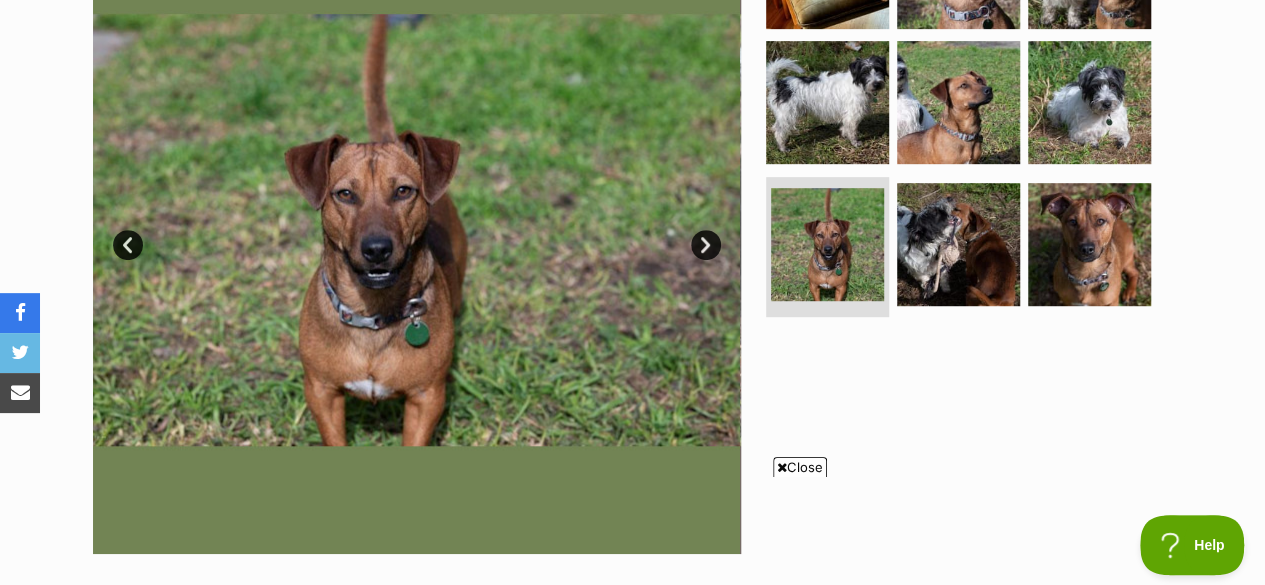 click at bounding box center [958, 244] 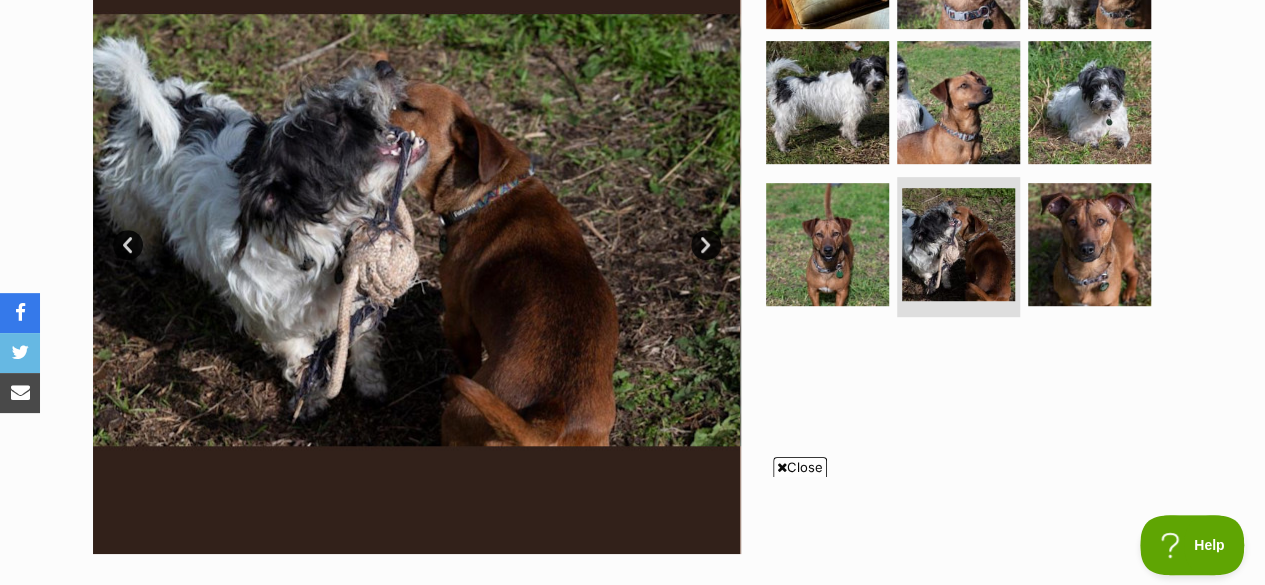 click at bounding box center (1089, 244) 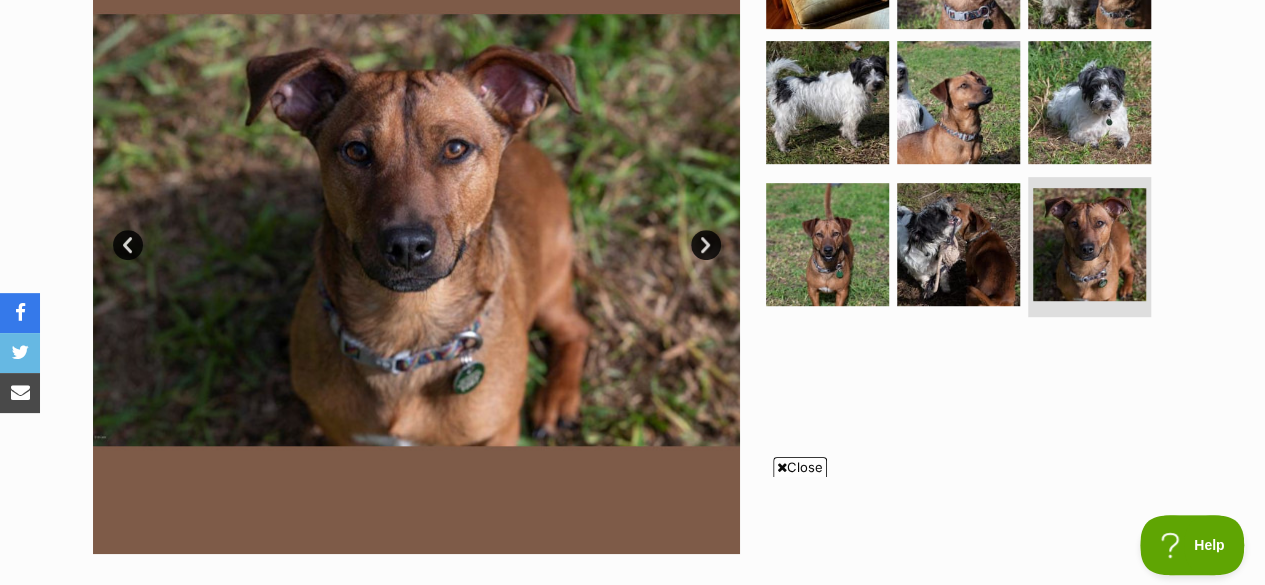 click at bounding box center [958, 244] 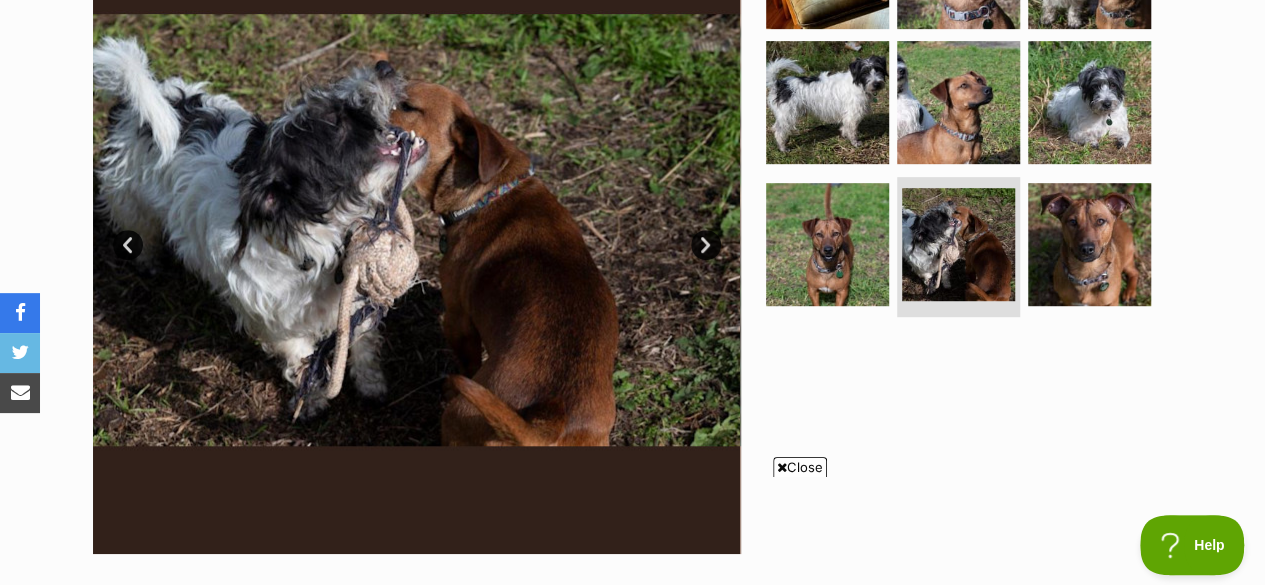 click at bounding box center (827, 244) 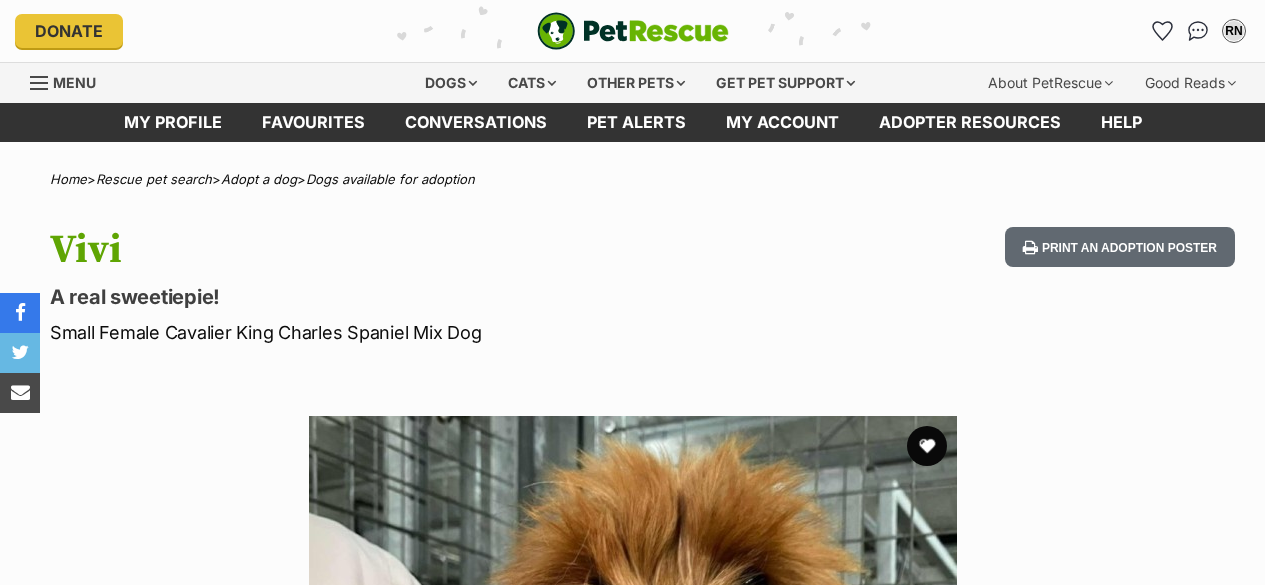 scroll, scrollTop: 0, scrollLeft: 0, axis: both 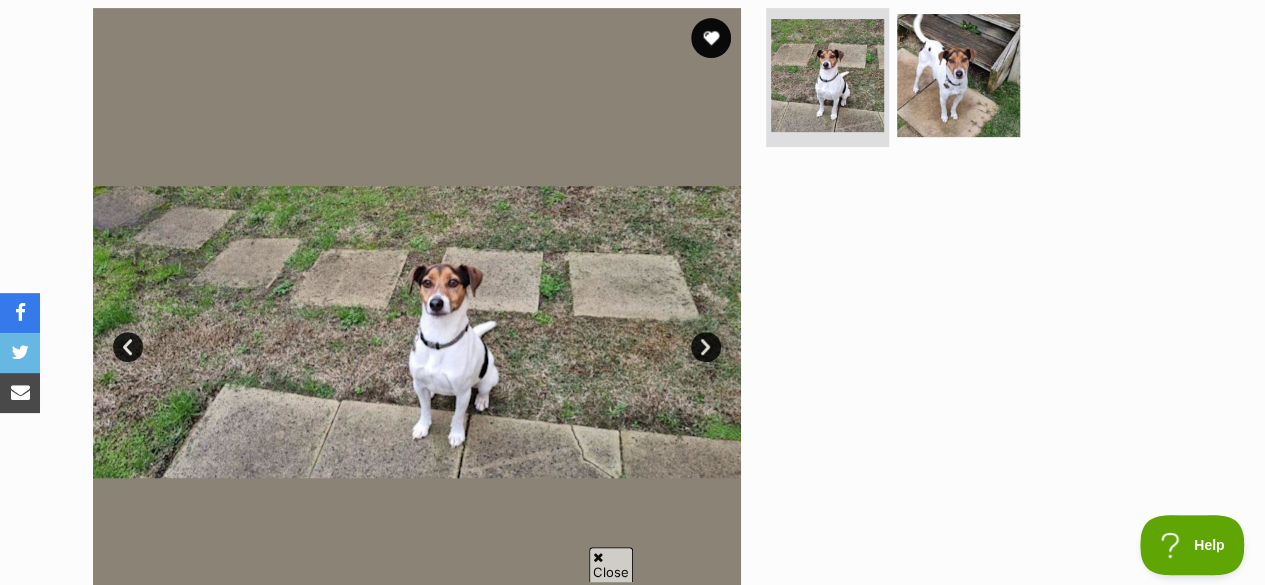 click at bounding box center (958, 75) 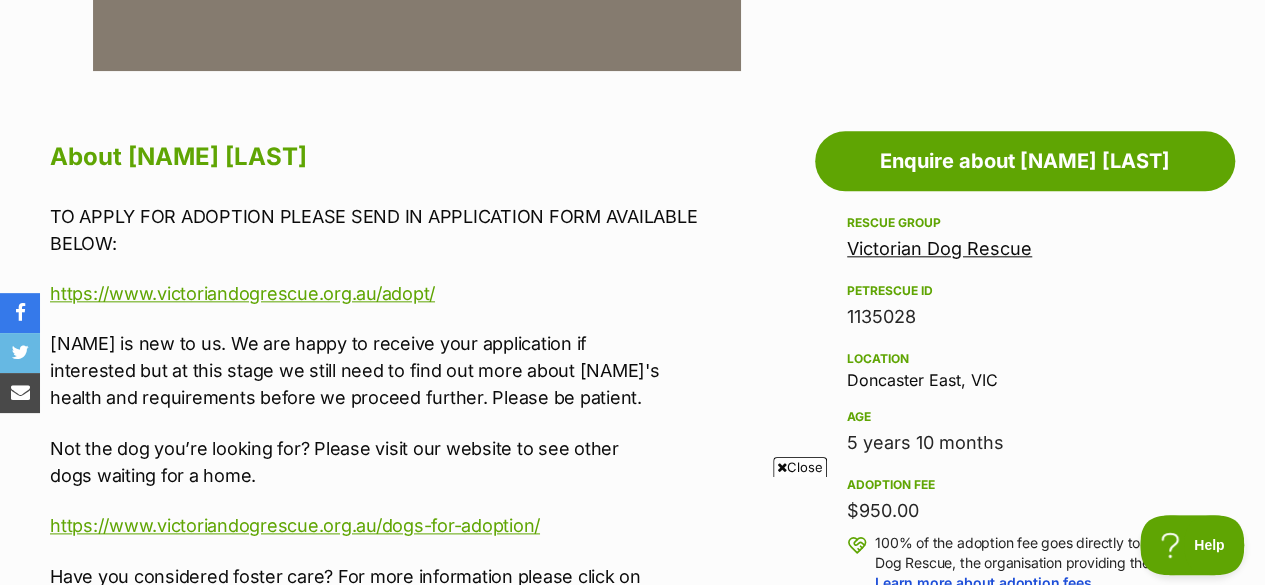 scroll, scrollTop: 999, scrollLeft: 0, axis: vertical 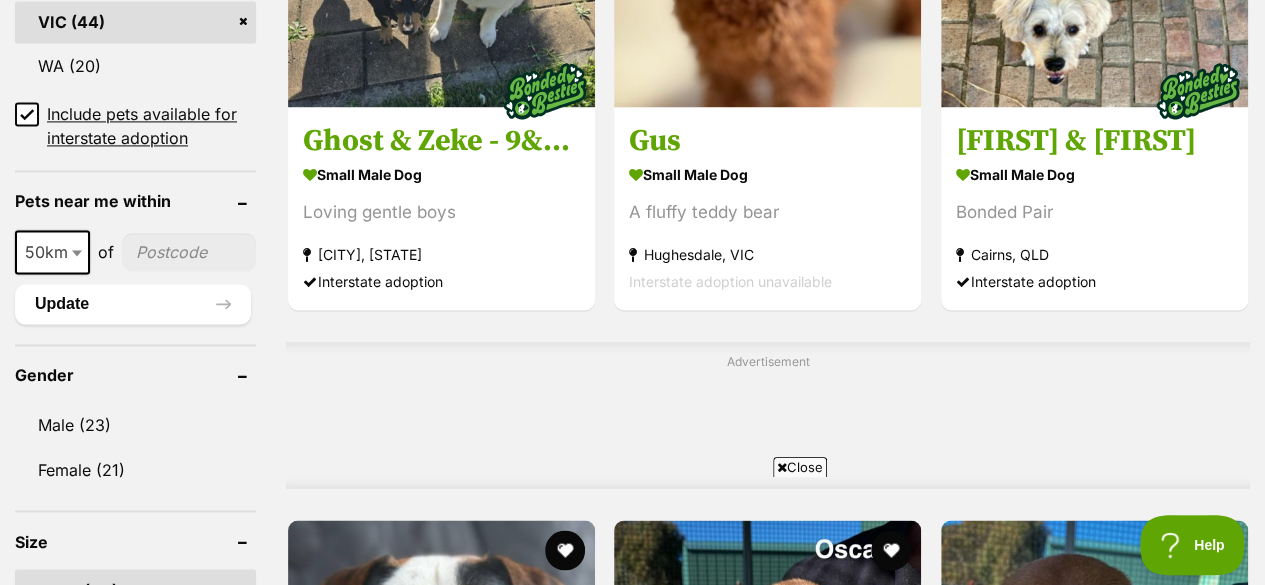 drag, startPoint x: 1269, startPoint y: 62, endPoint x: 1216, endPoint y: 215, distance: 161.91974 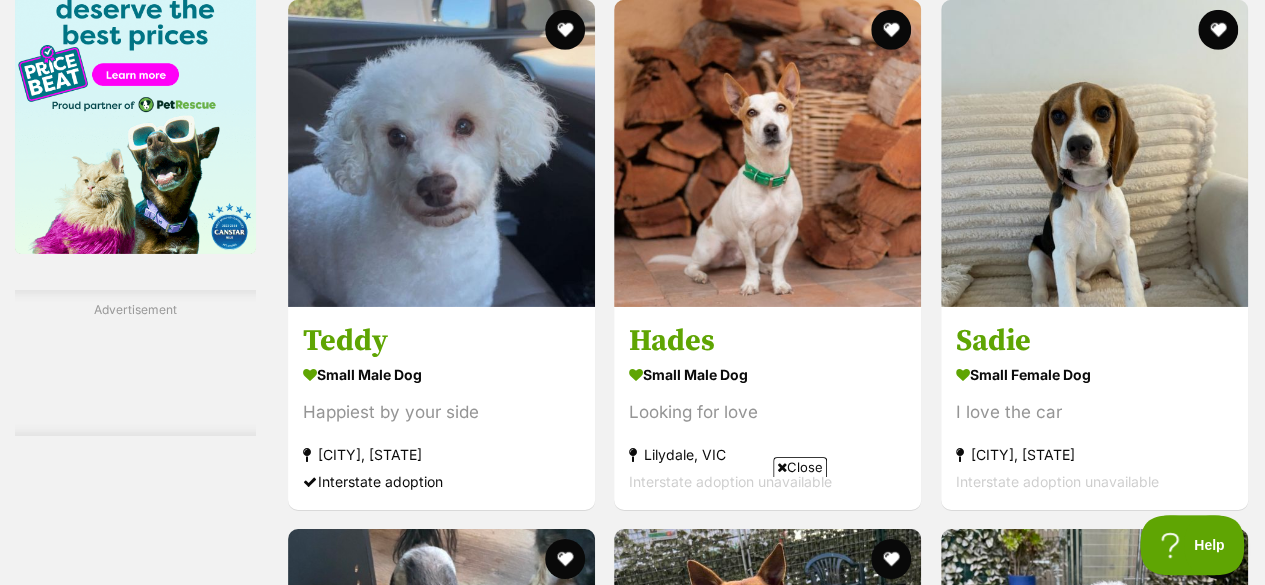 scroll, scrollTop: 3185, scrollLeft: 0, axis: vertical 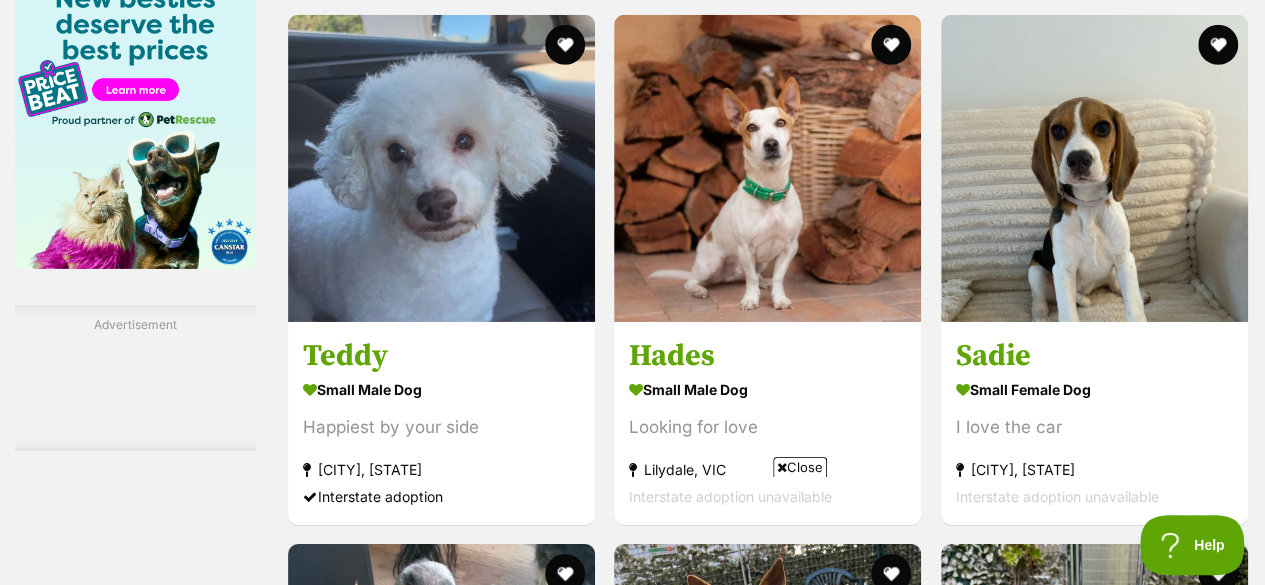 click on "small male Dog" at bounding box center [441, 389] 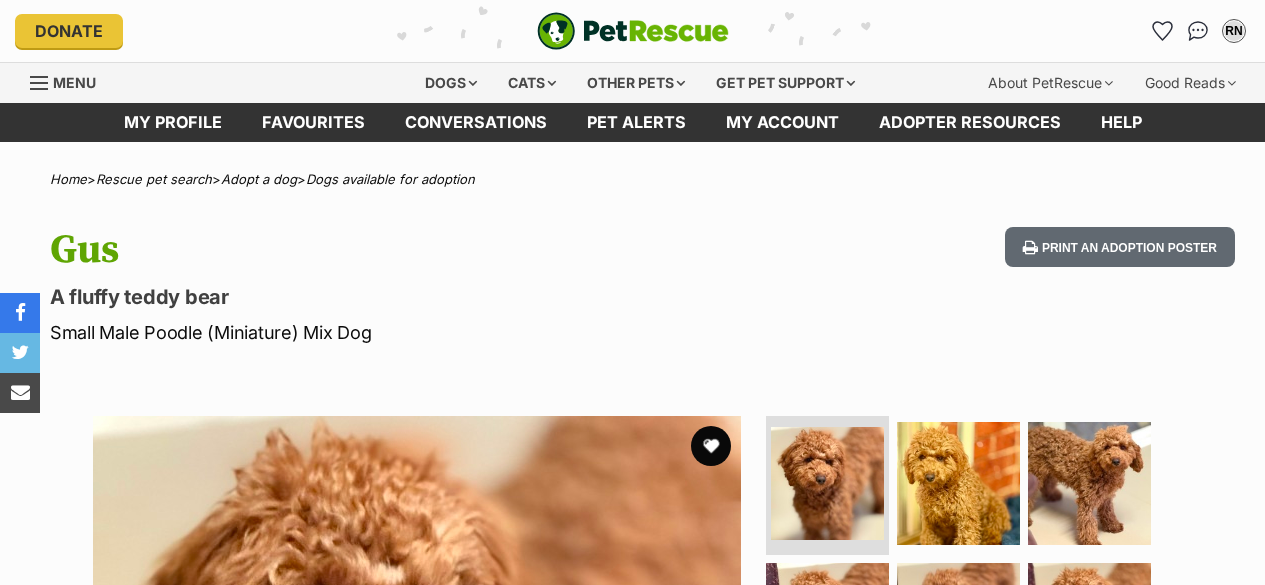 scroll, scrollTop: 0, scrollLeft: 0, axis: both 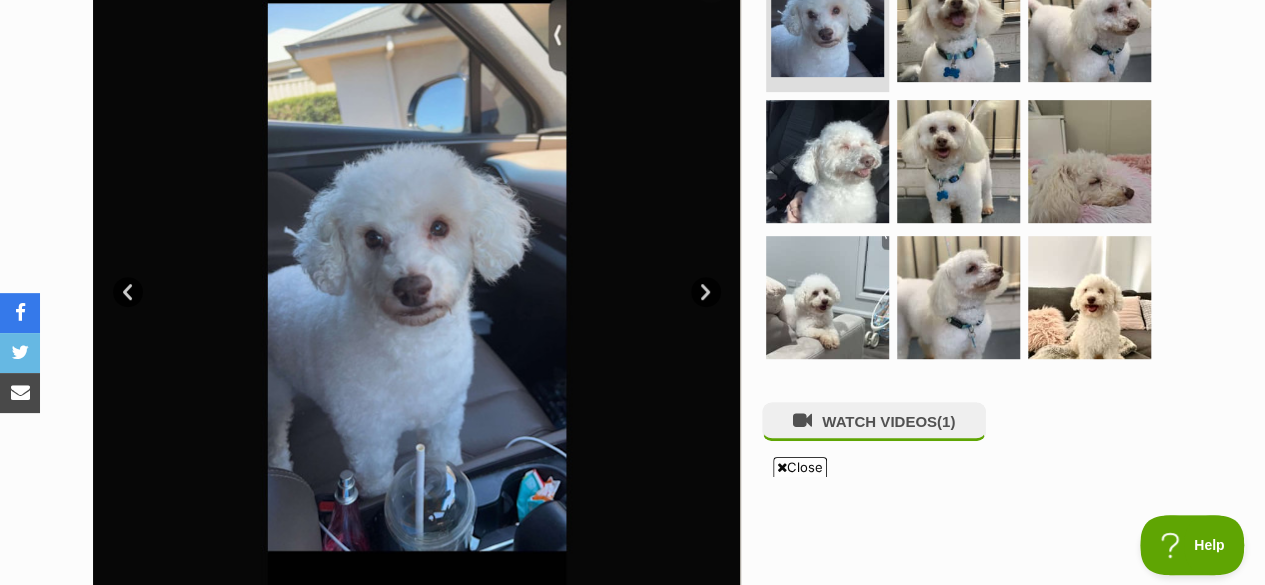 click at bounding box center (958, 161) 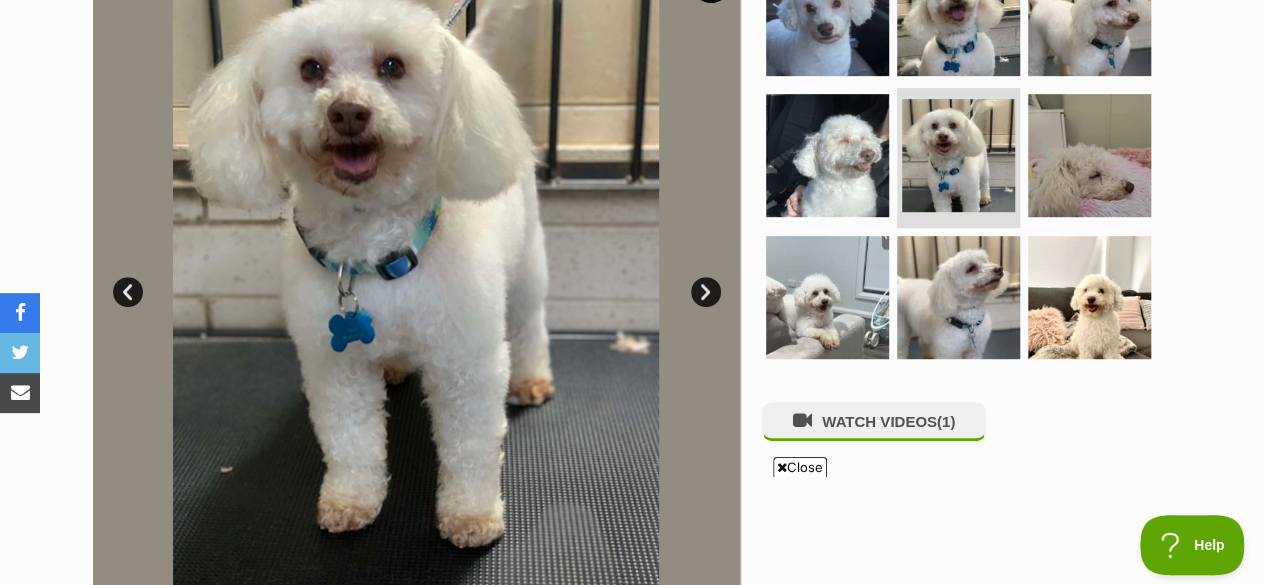 click at bounding box center (958, 297) 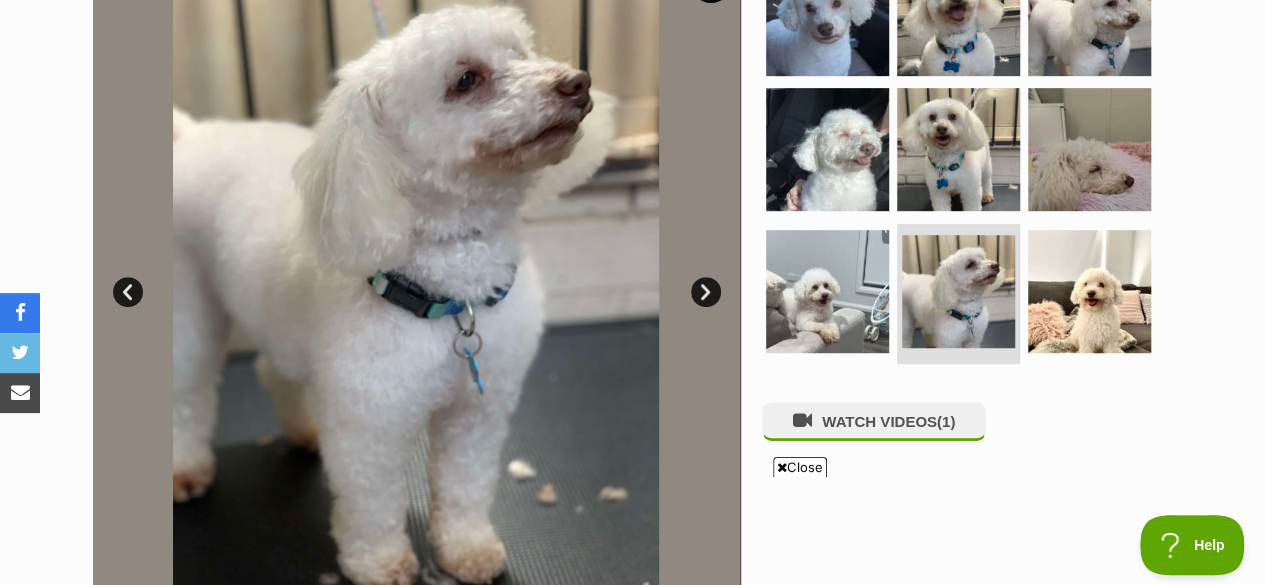 click at bounding box center [827, 291] 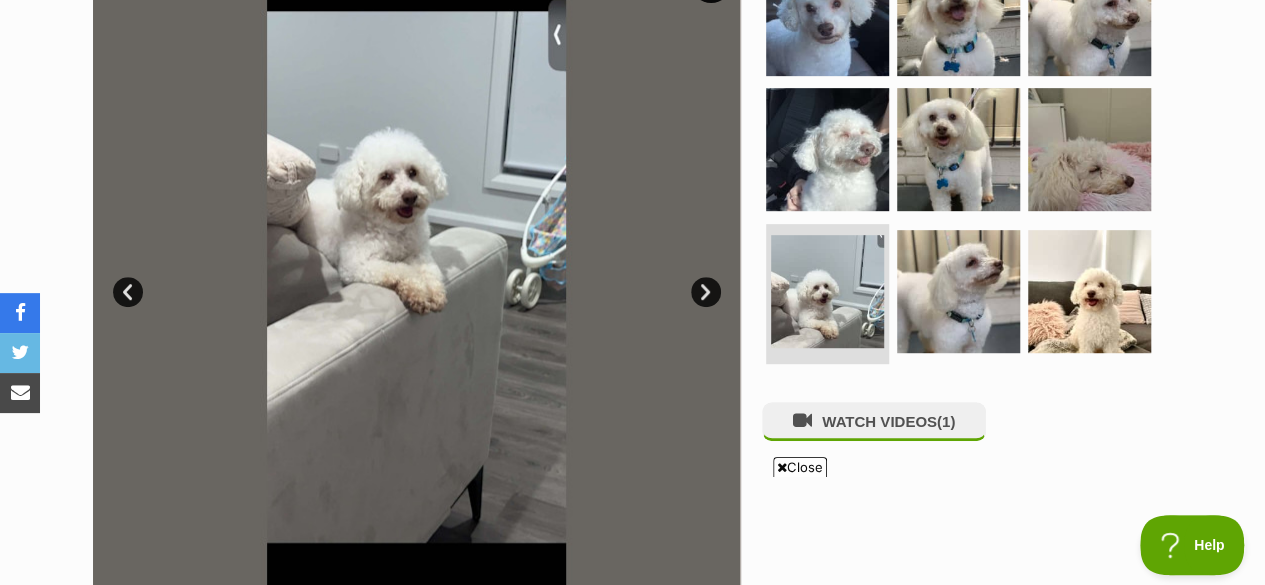 click at bounding box center (1089, 291) 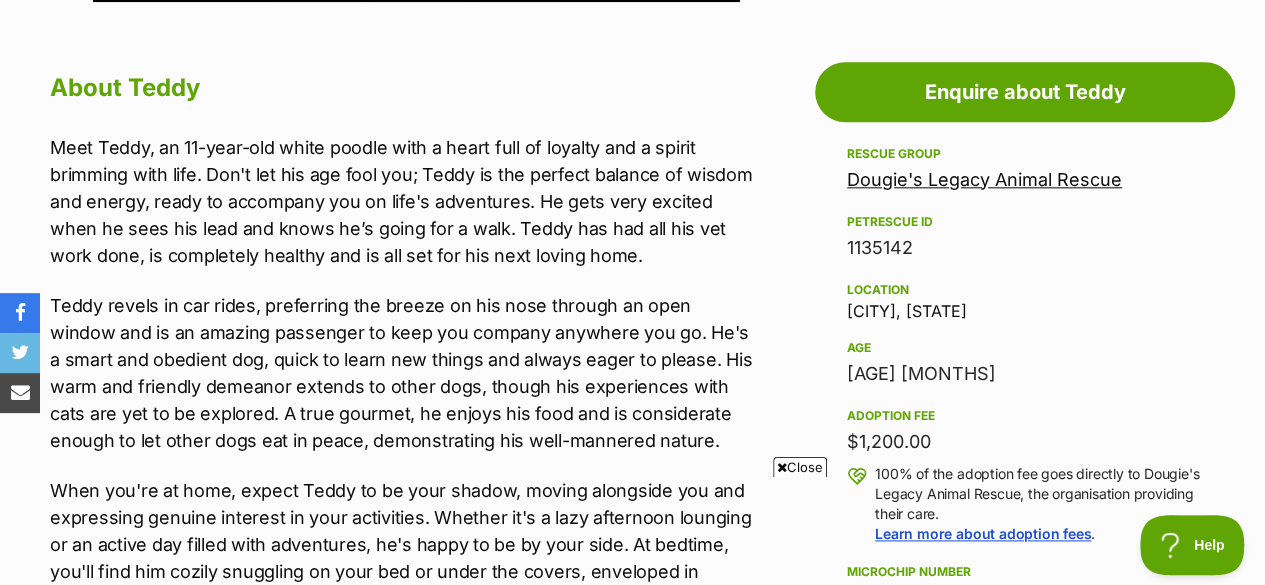 scroll, scrollTop: 1078, scrollLeft: 0, axis: vertical 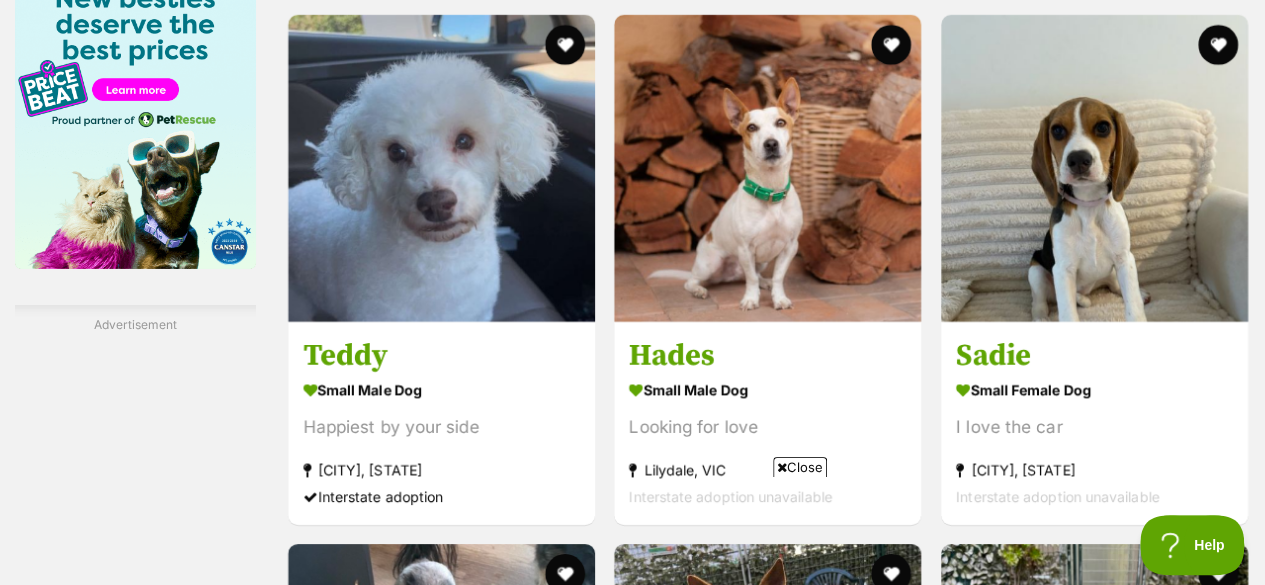 click on "Sadie" at bounding box center [1094, 356] 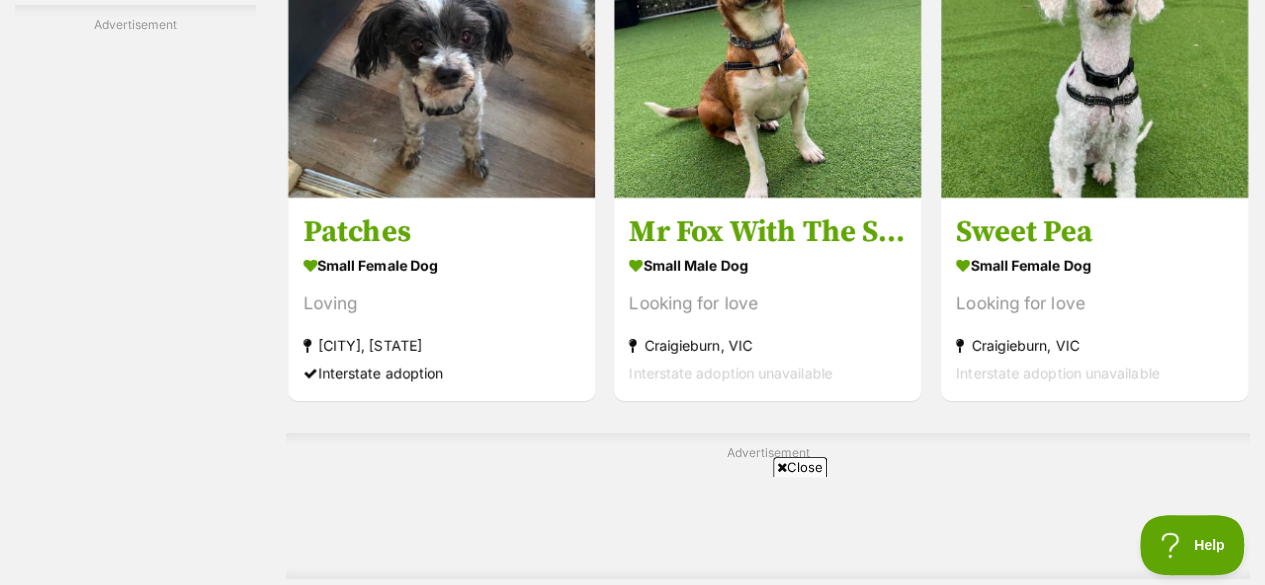 scroll, scrollTop: 3814, scrollLeft: 0, axis: vertical 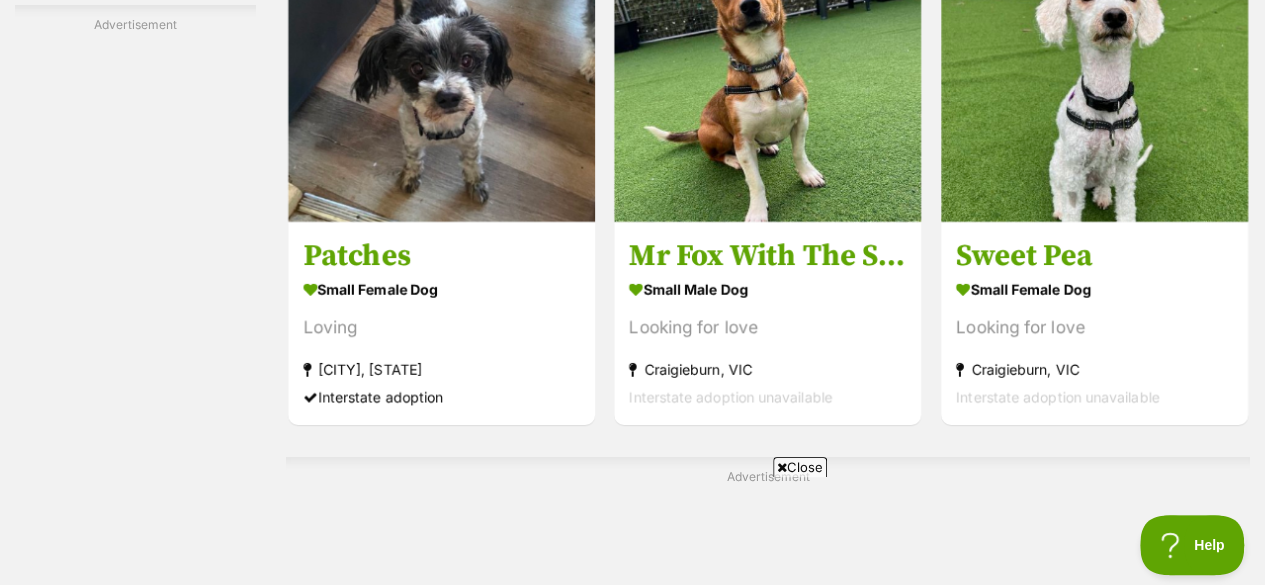click on "Patches" at bounding box center (441, 256) 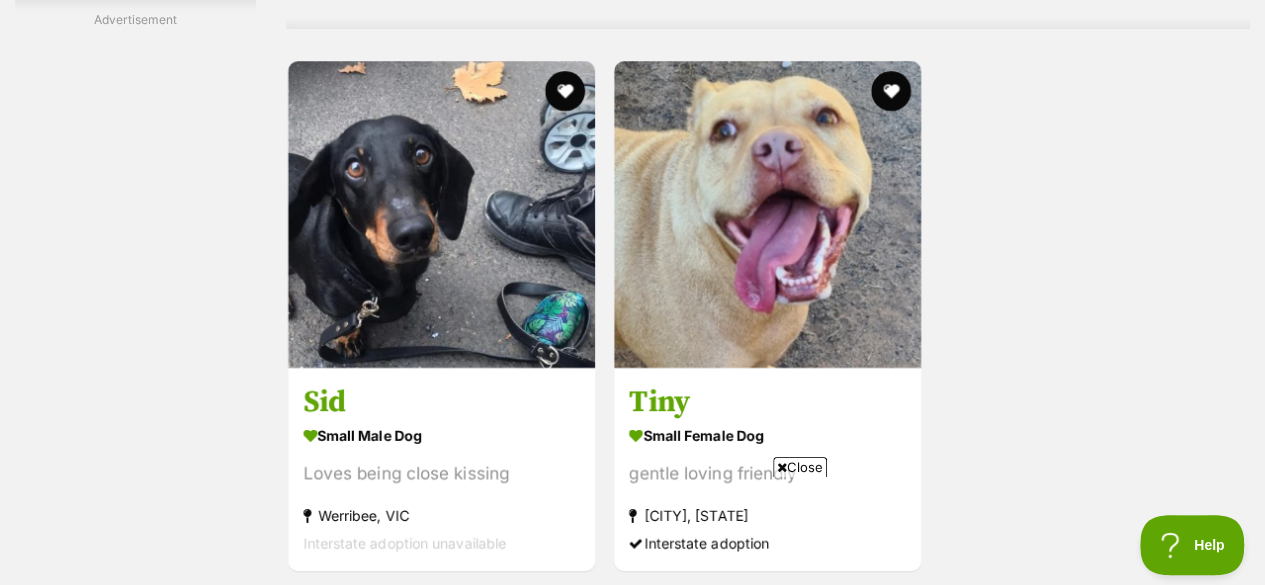 scroll, scrollTop: 4404, scrollLeft: 0, axis: vertical 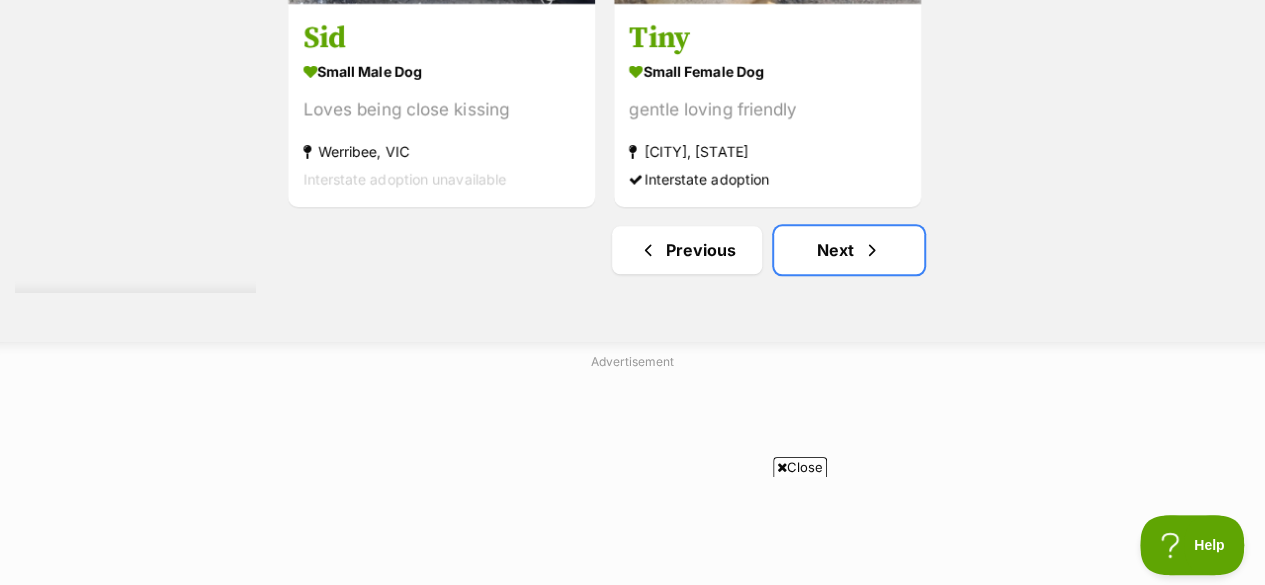 click on "Next" at bounding box center (849, 250) 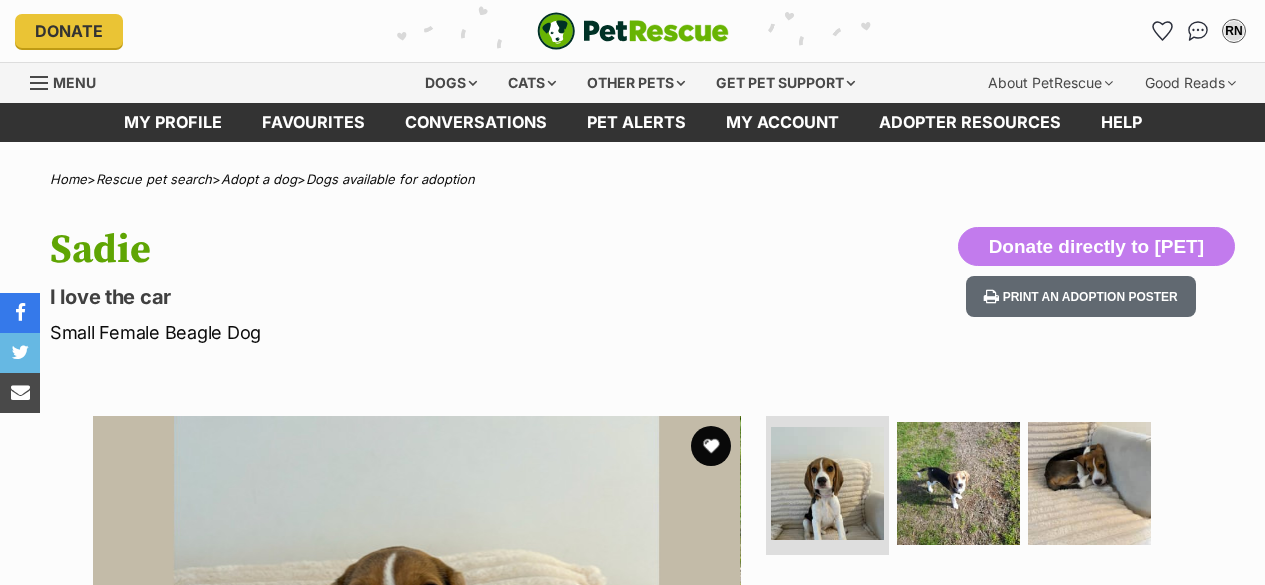 scroll, scrollTop: 0, scrollLeft: 0, axis: both 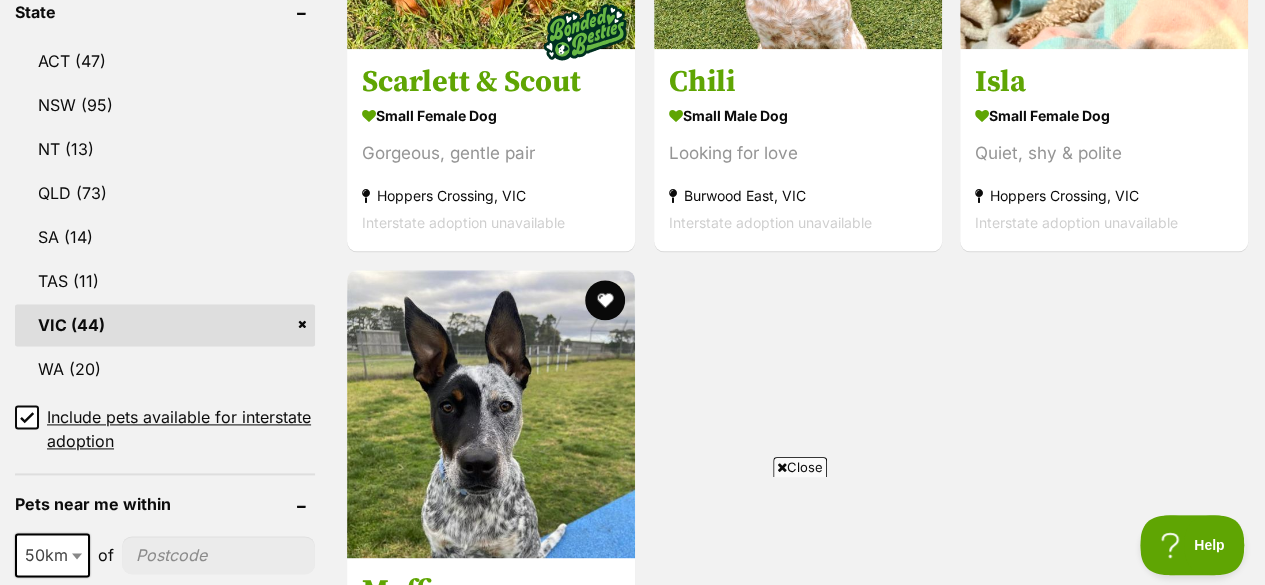 click on "Isla
small female Dog
Quiet, shy & polite
Hoppers Crossing, VIC
Interstate adoption unavailable" at bounding box center [1104, 149] 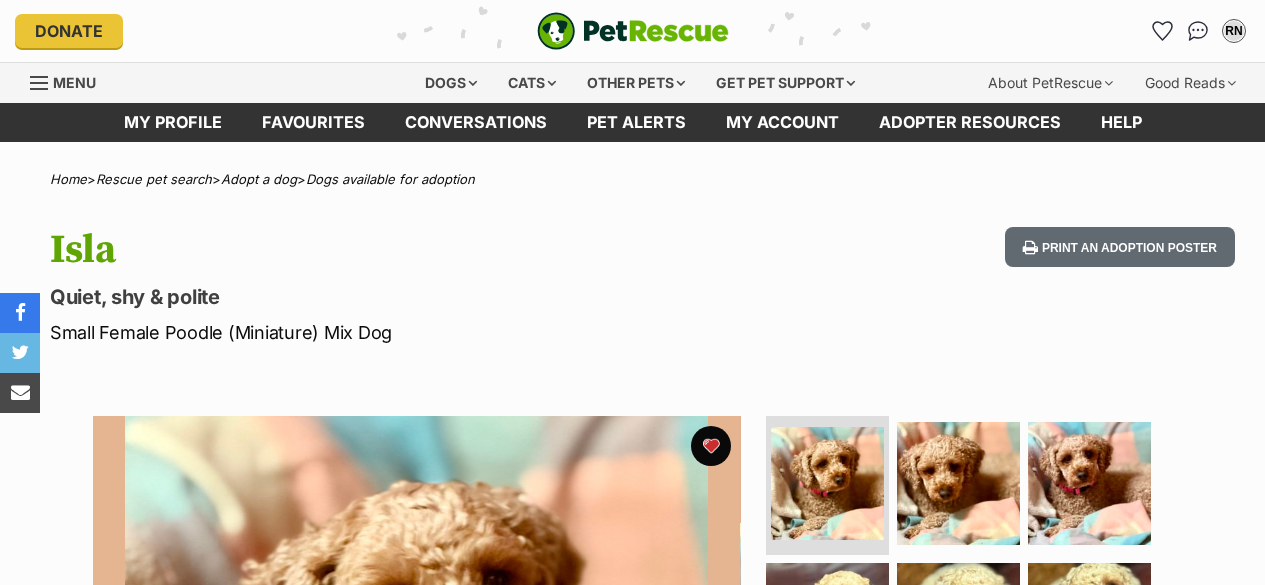 scroll, scrollTop: 0, scrollLeft: 0, axis: both 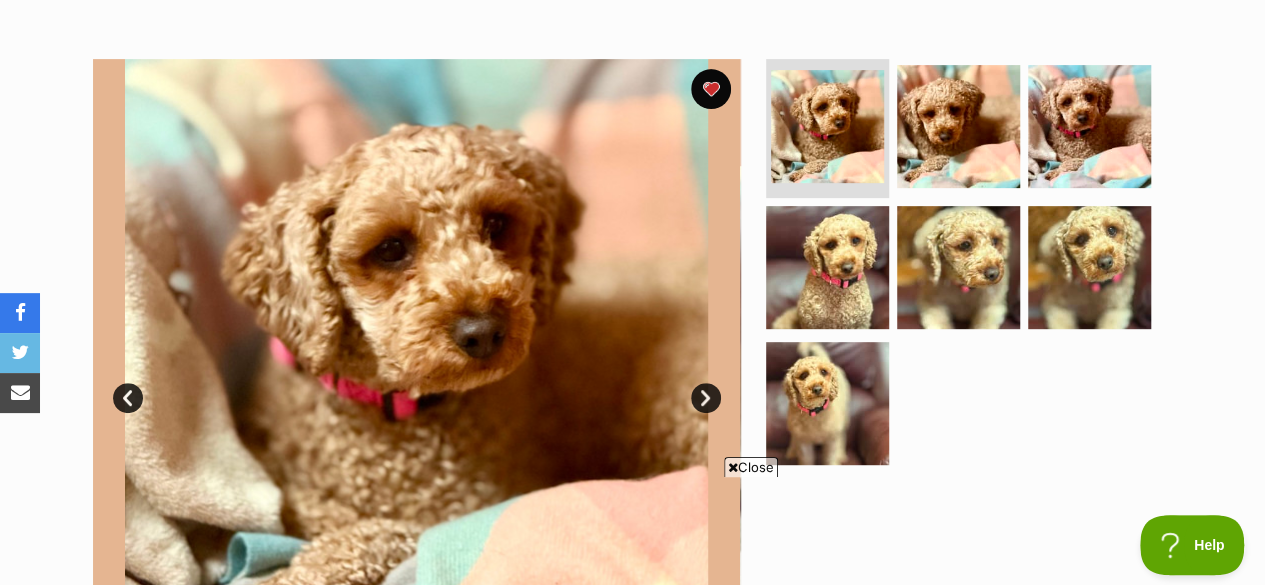 click at bounding box center [958, 267] 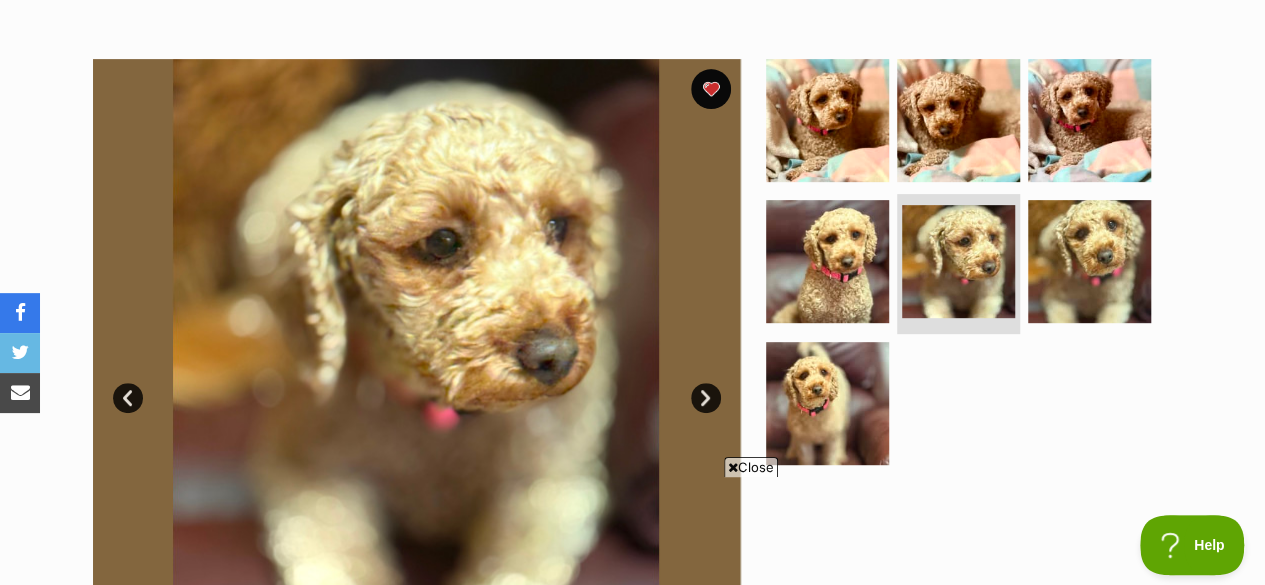 click at bounding box center (827, 261) 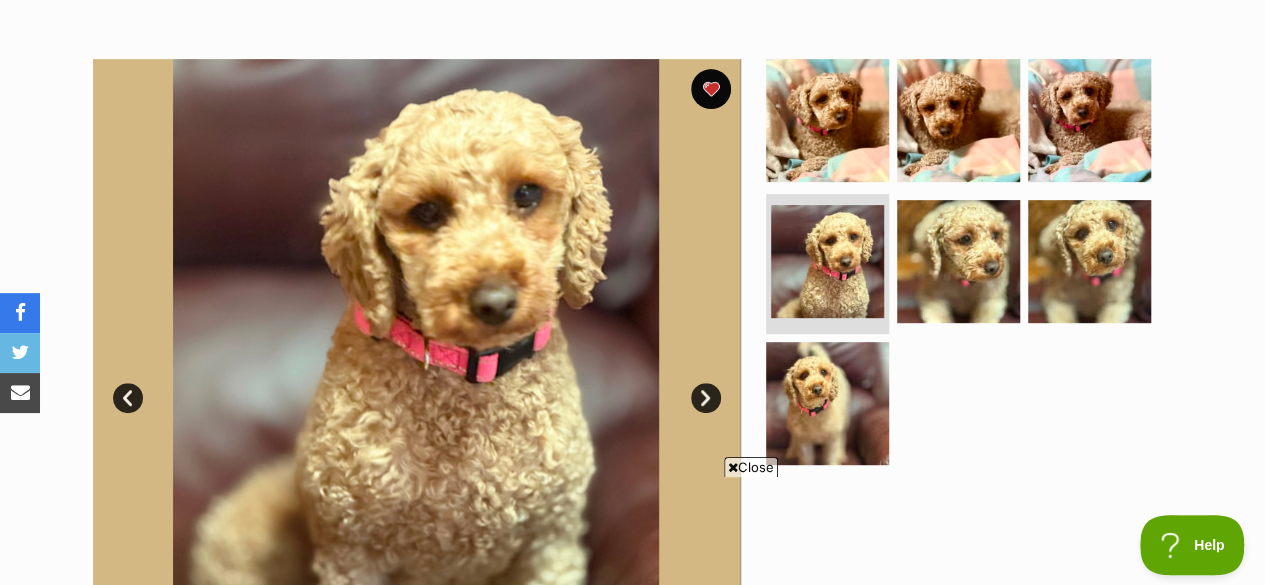 click at bounding box center [827, 403] 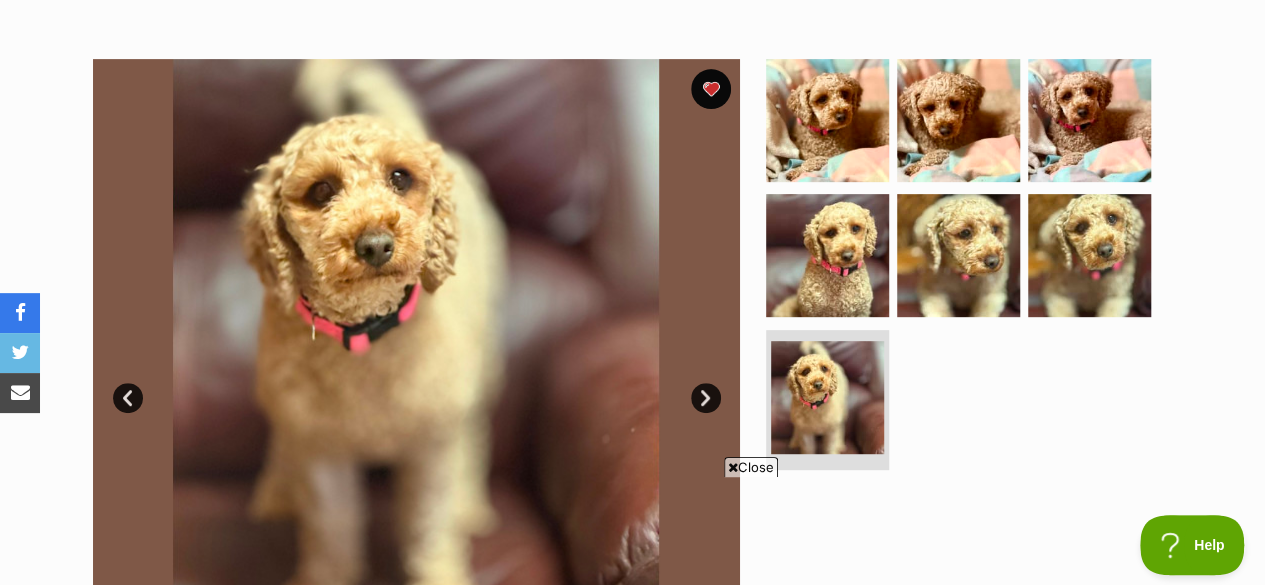 click at bounding box center (958, 120) 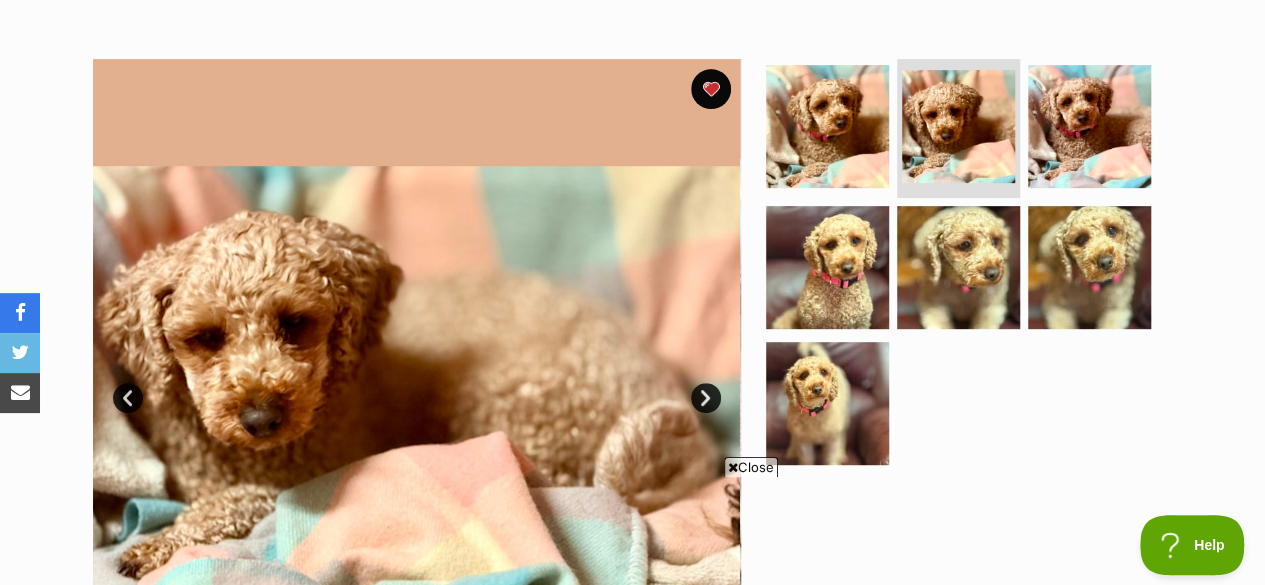 click at bounding box center [1089, 126] 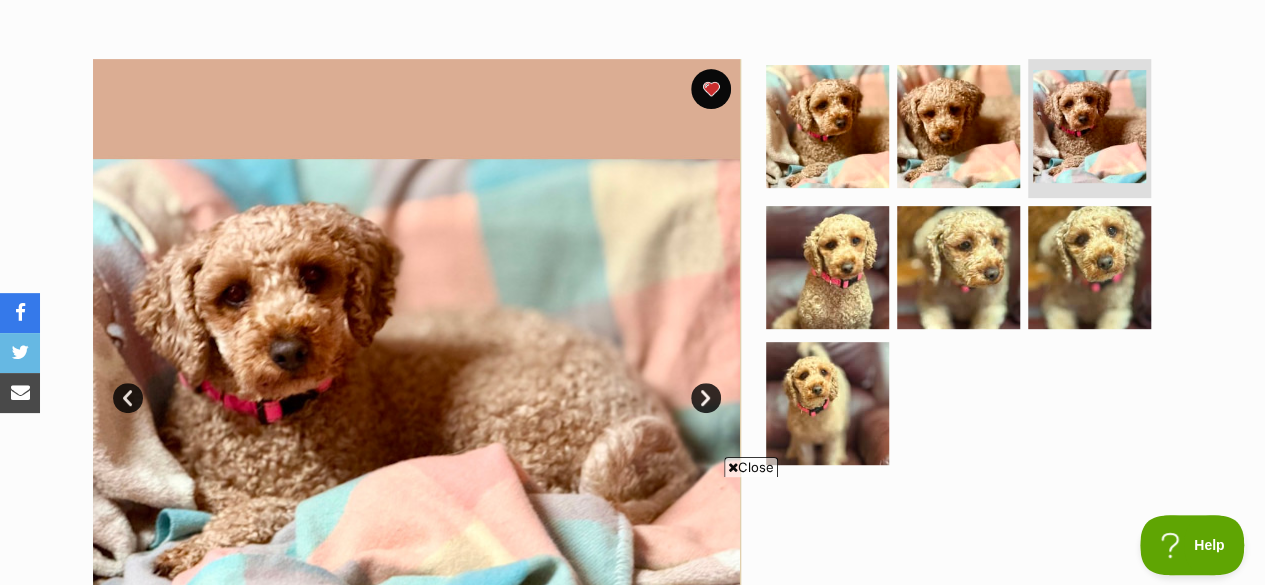 click at bounding box center [967, 268] 